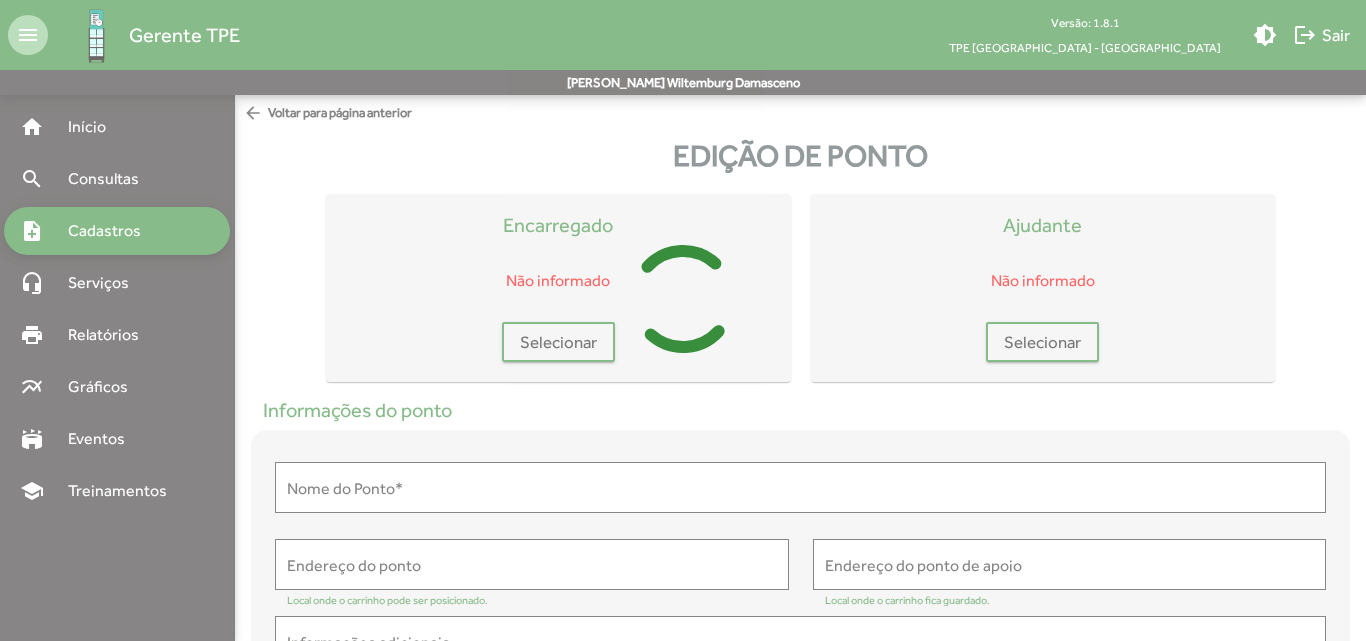 type on "**********" 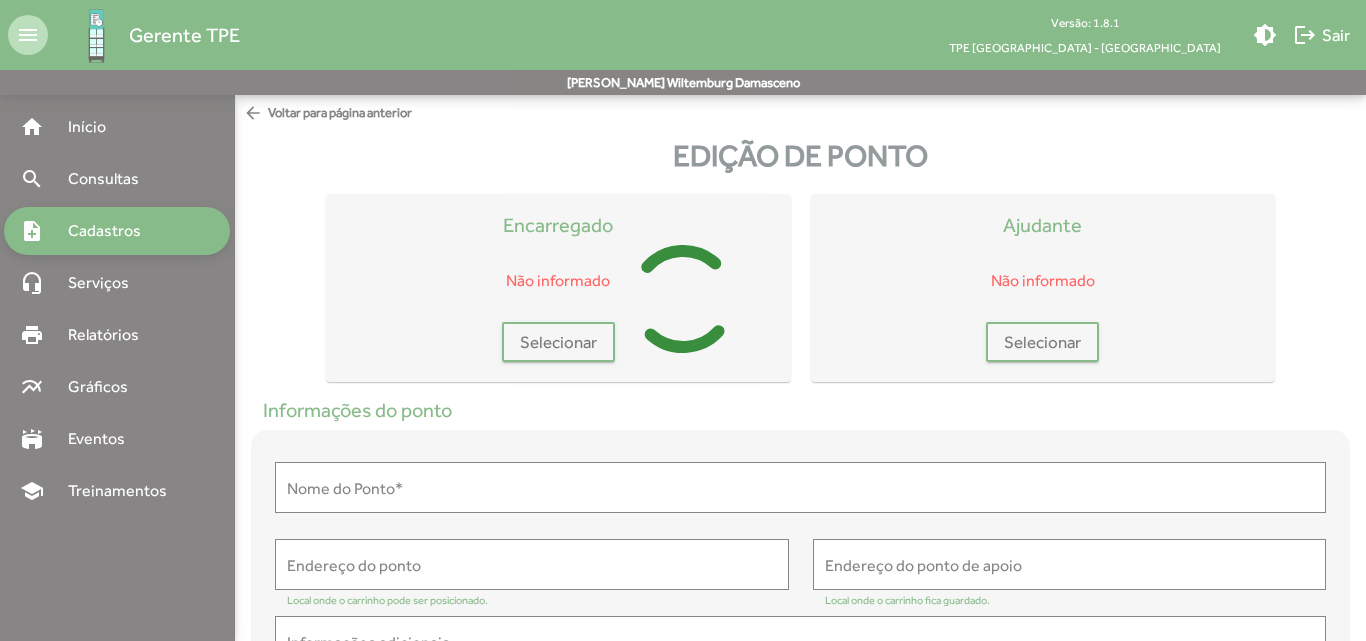 type on "**********" 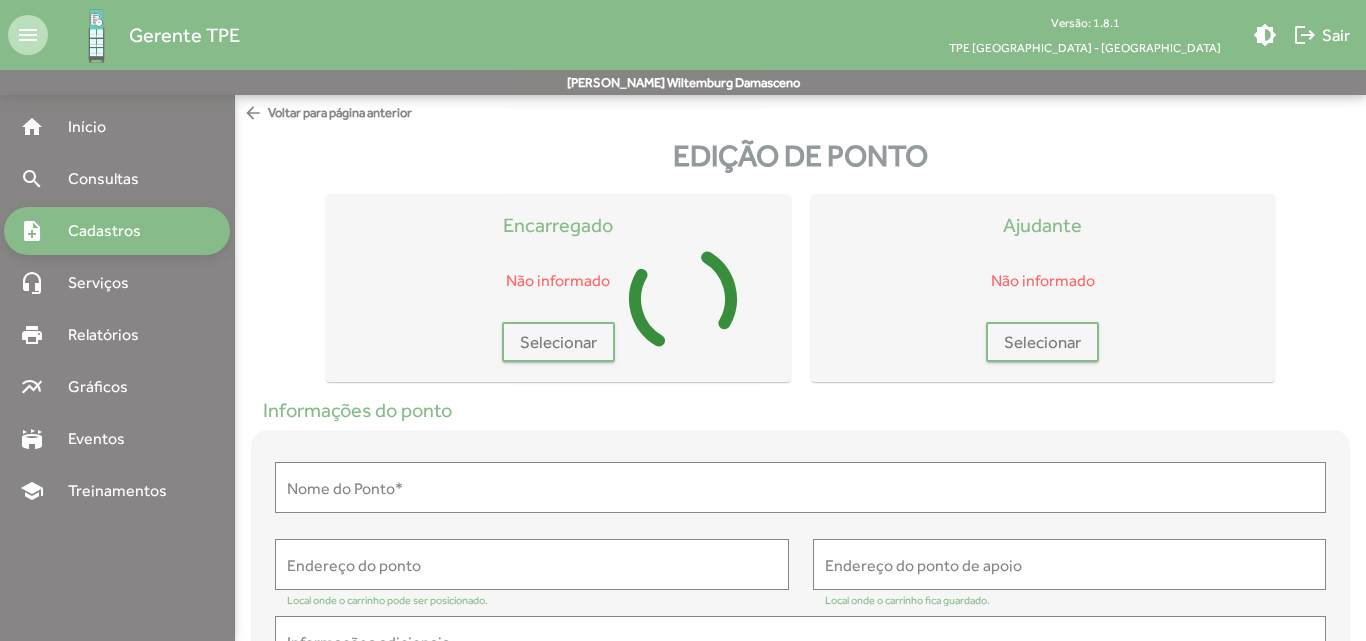 type on "**********" 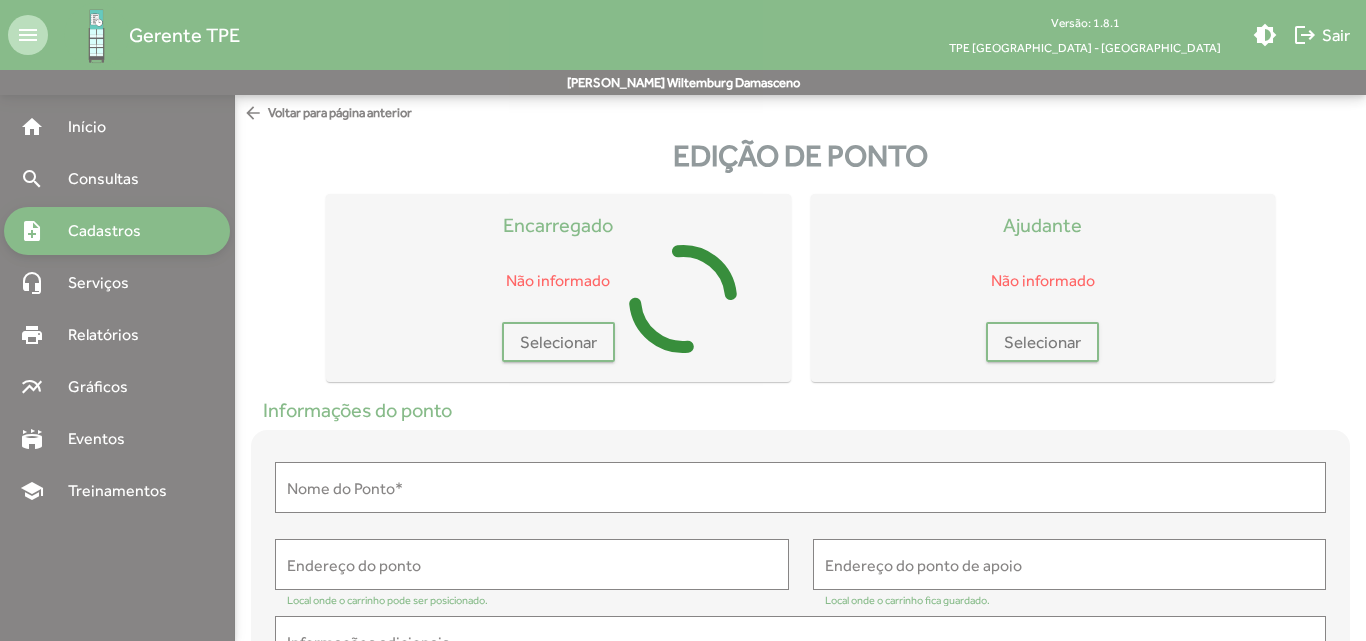 type on "**********" 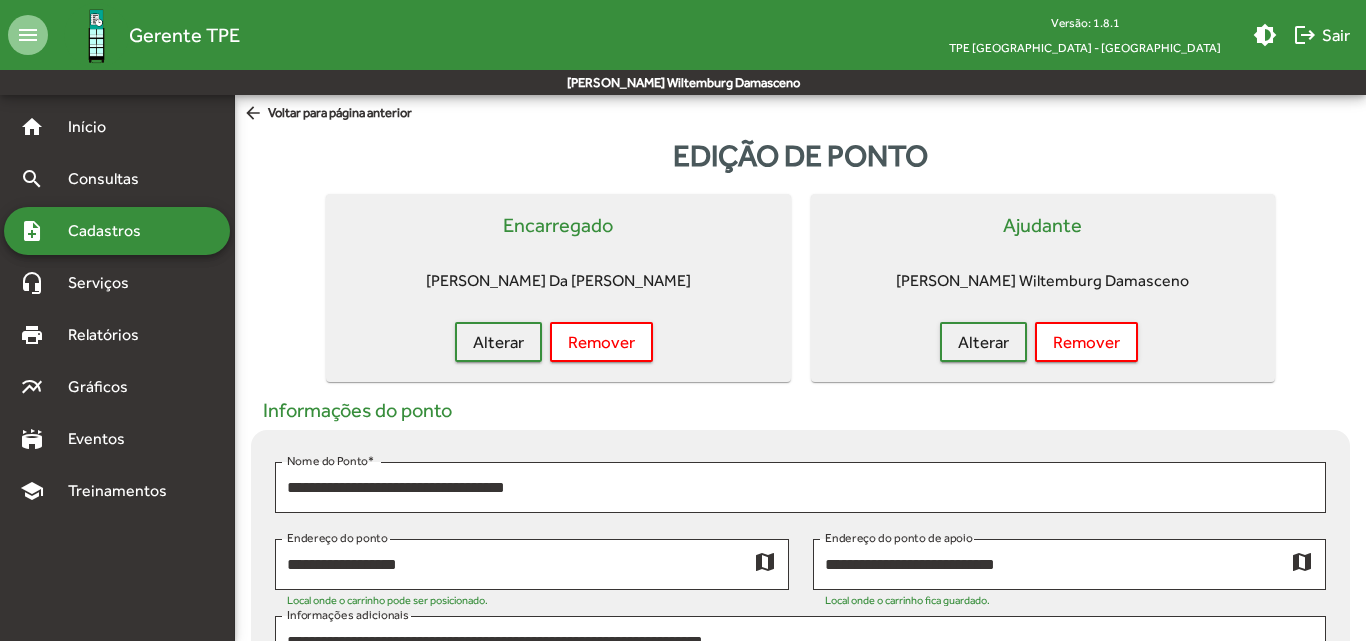 scroll, scrollTop: 0, scrollLeft: 0, axis: both 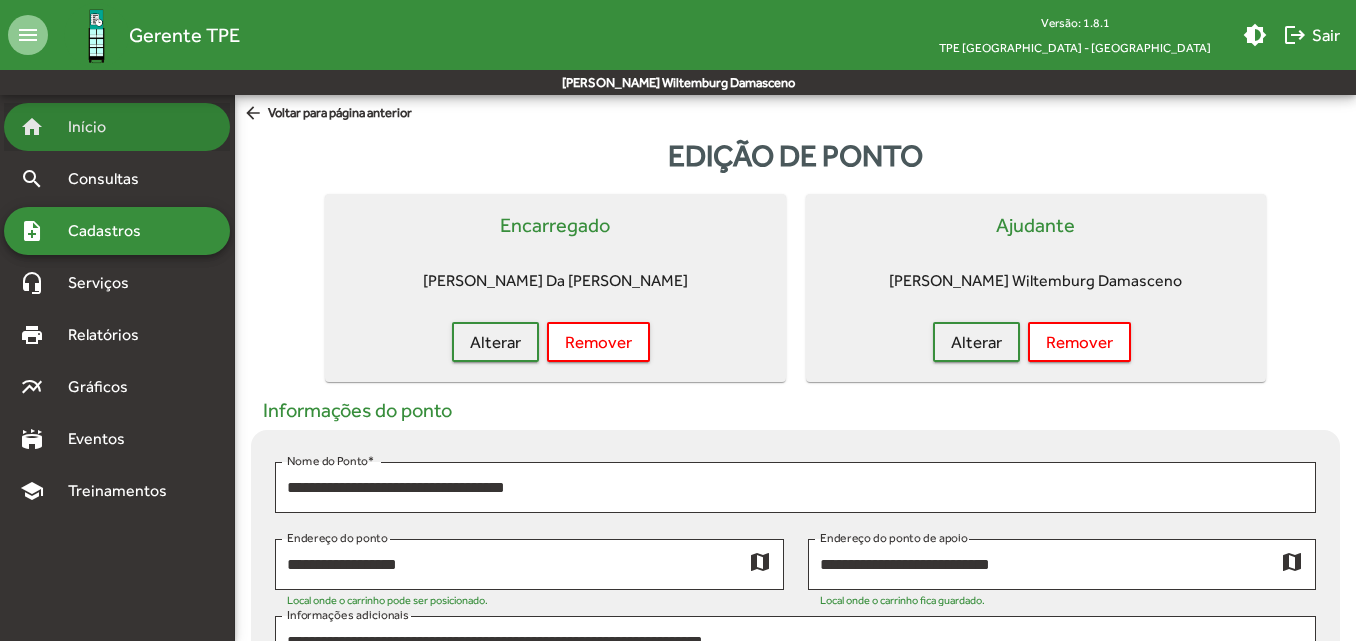 click on "Início" at bounding box center (95, 127) 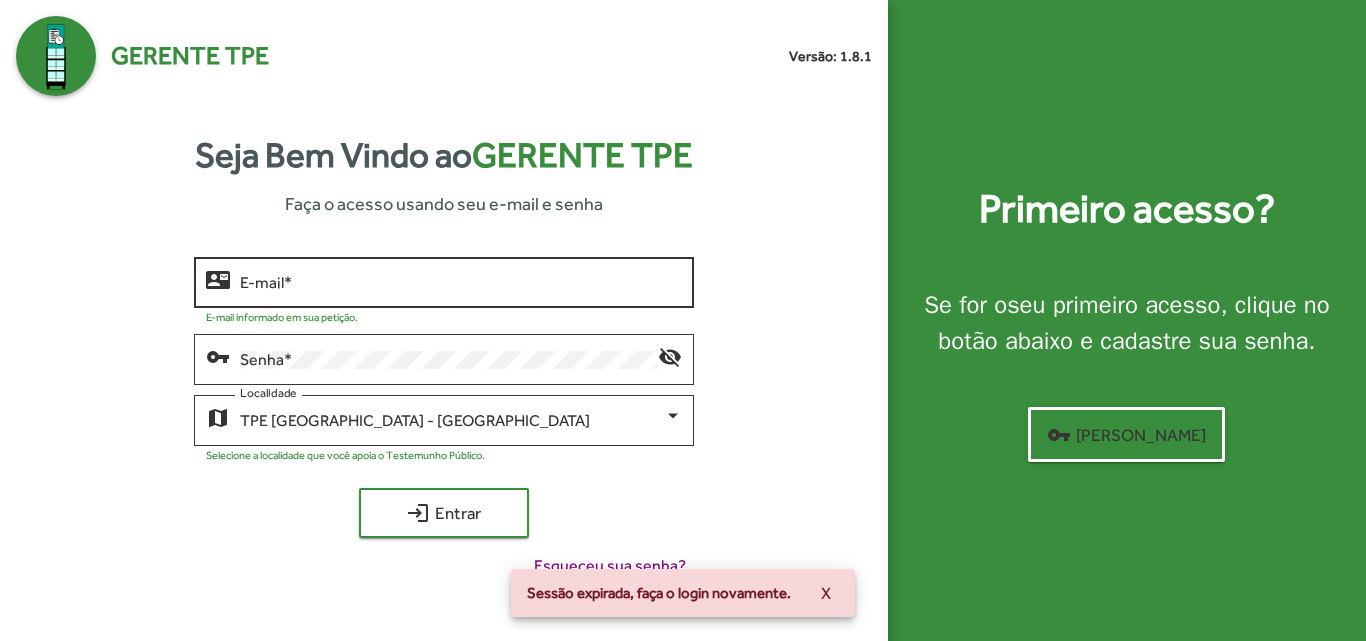 click on "E-mail   *" at bounding box center (460, 283) 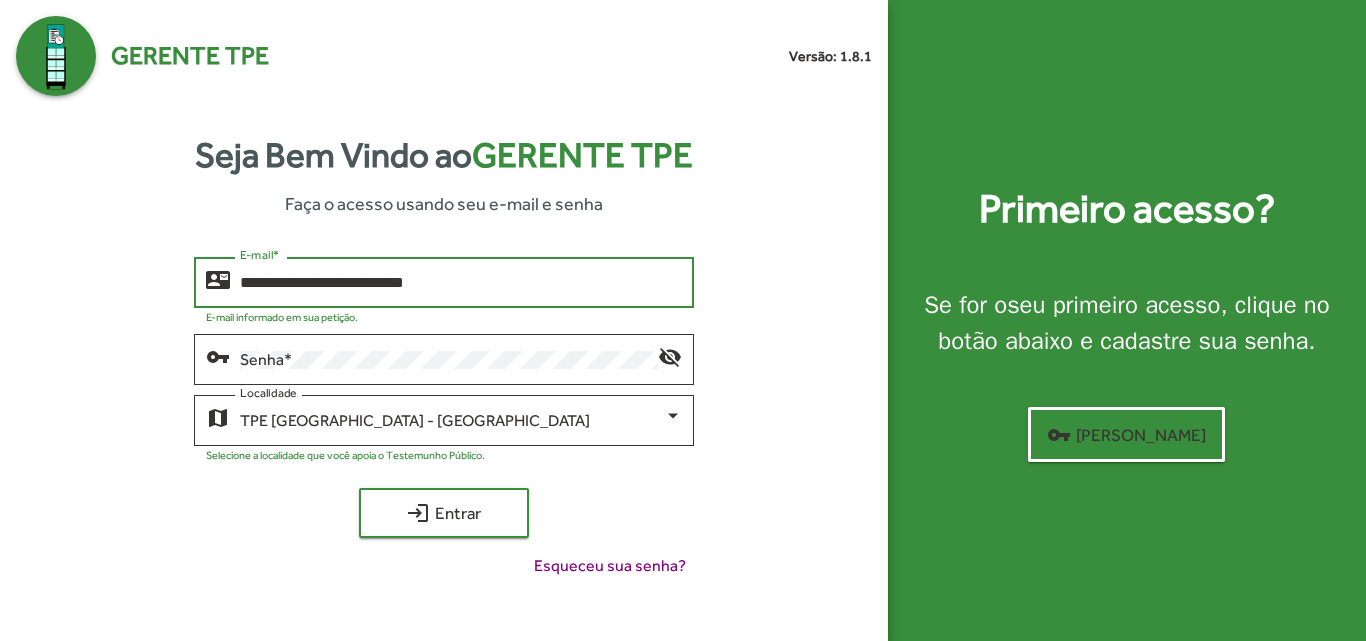 type on "**********" 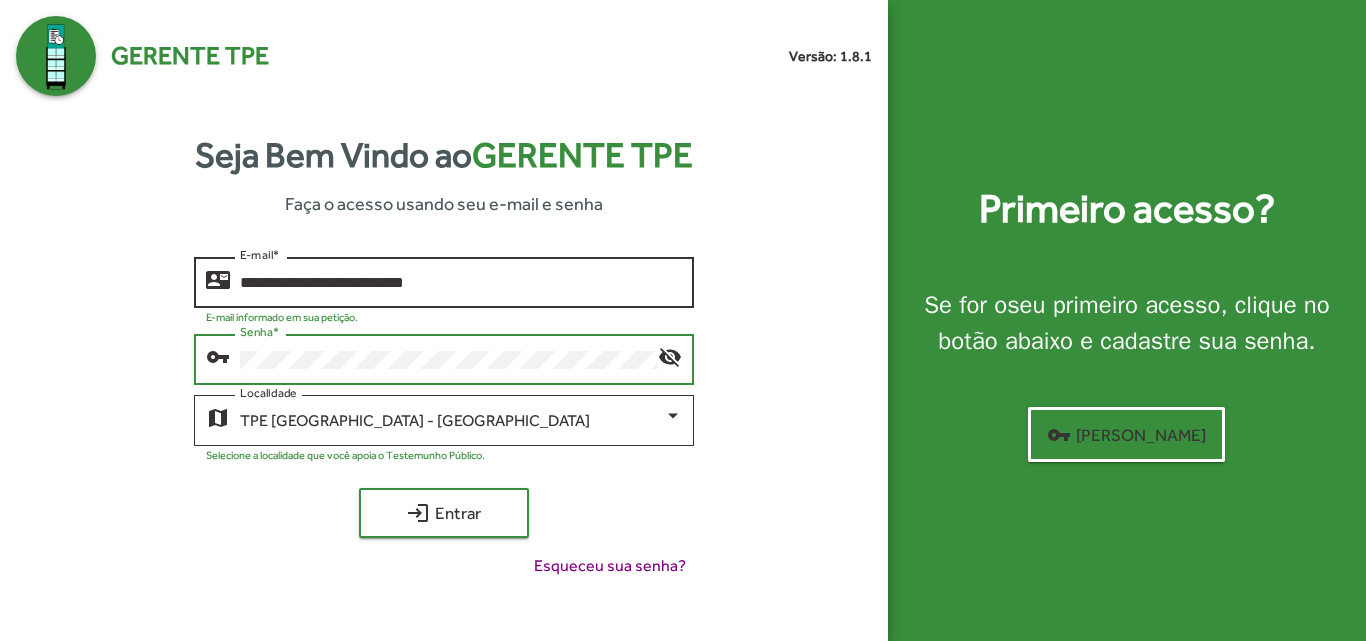click on "login  Entrar" 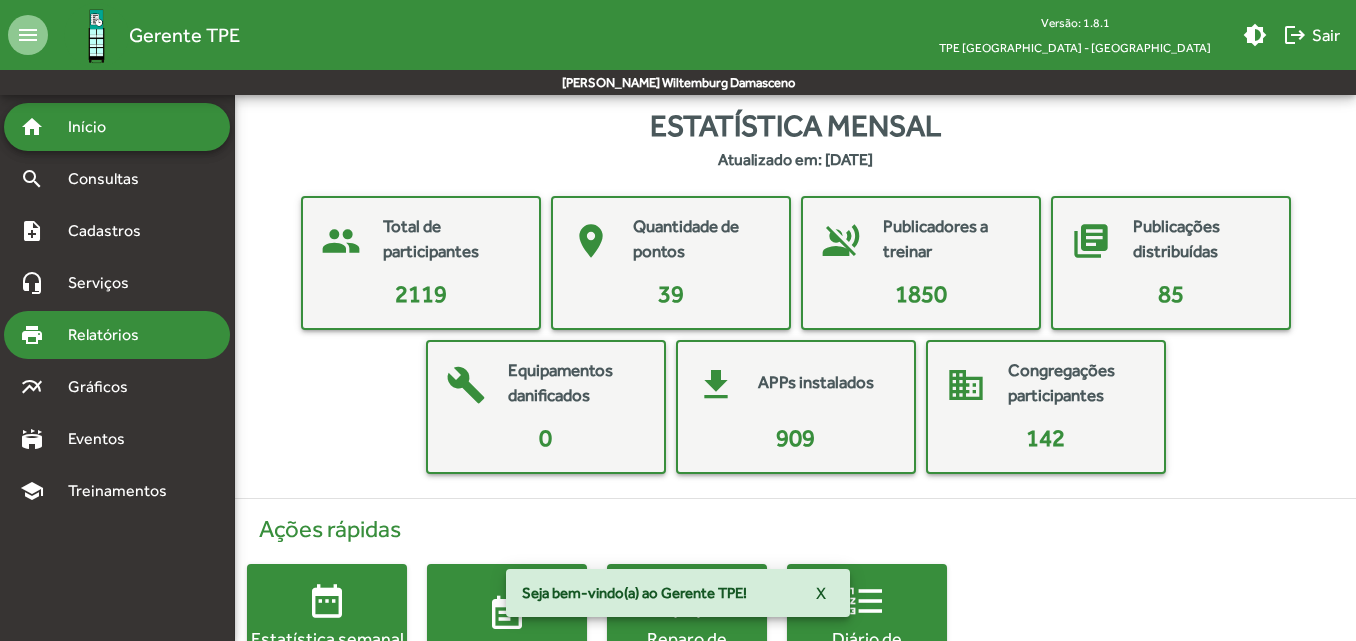 click on "print Relatórios" at bounding box center [117, 335] 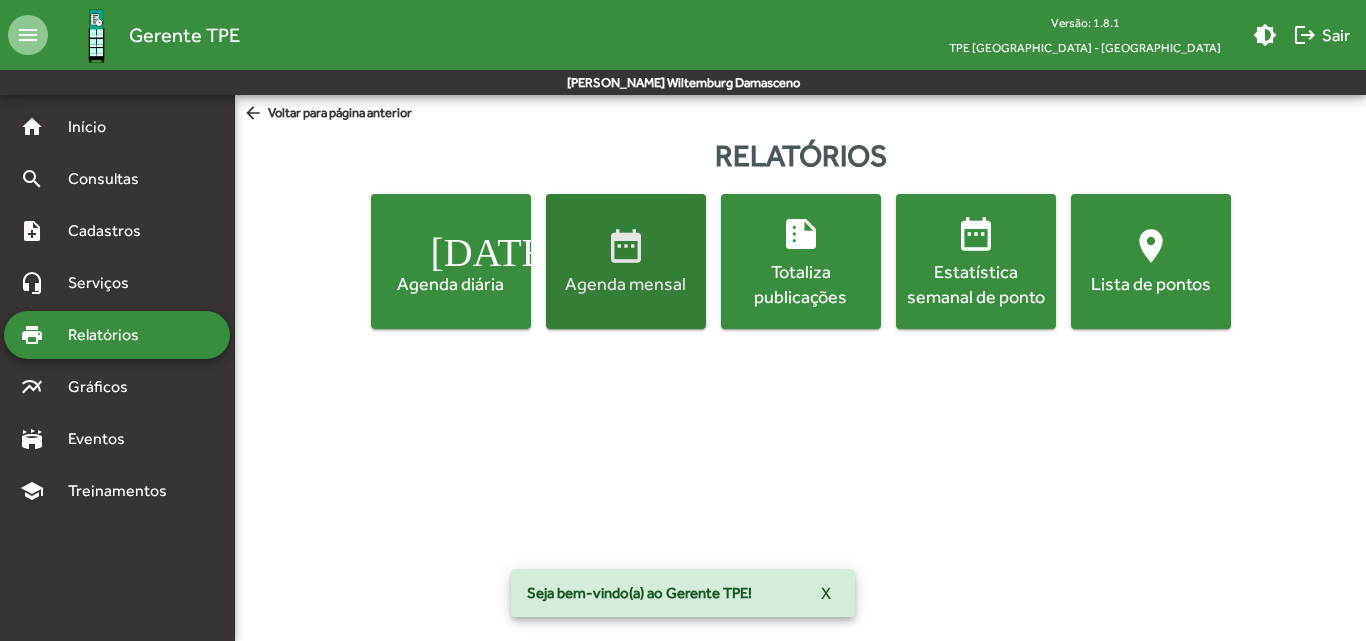 click on "Agenda mensal" 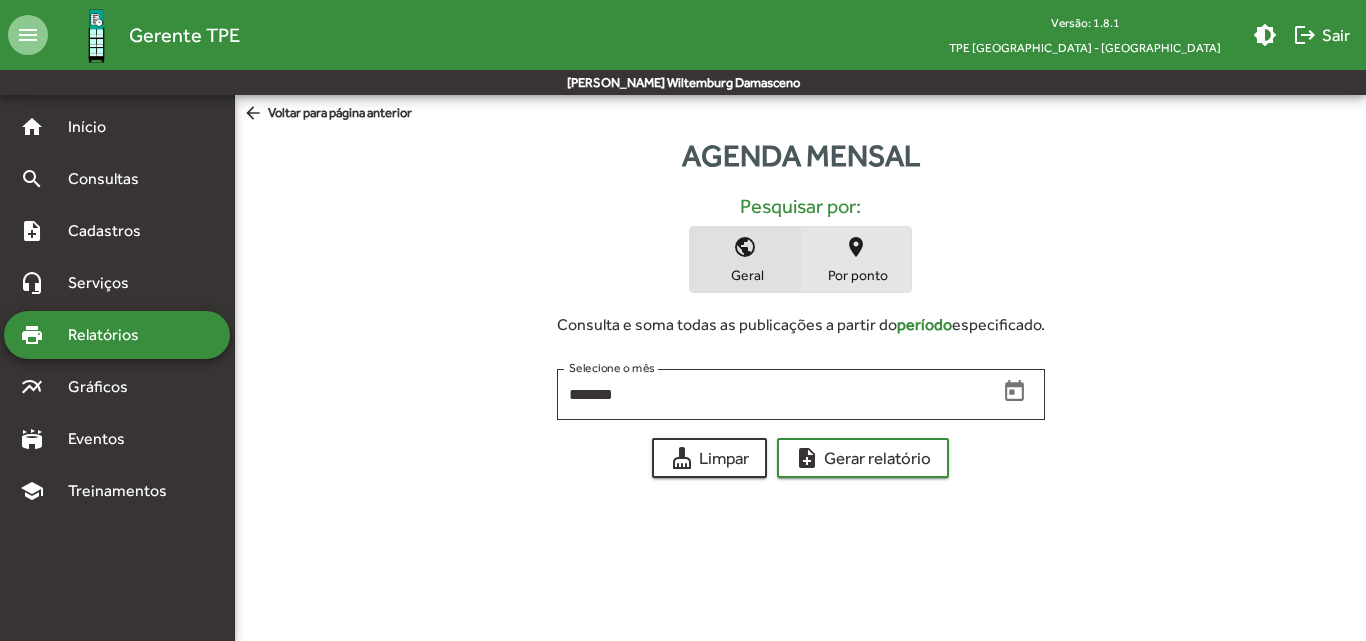 click on "Por ponto" at bounding box center (856, 275) 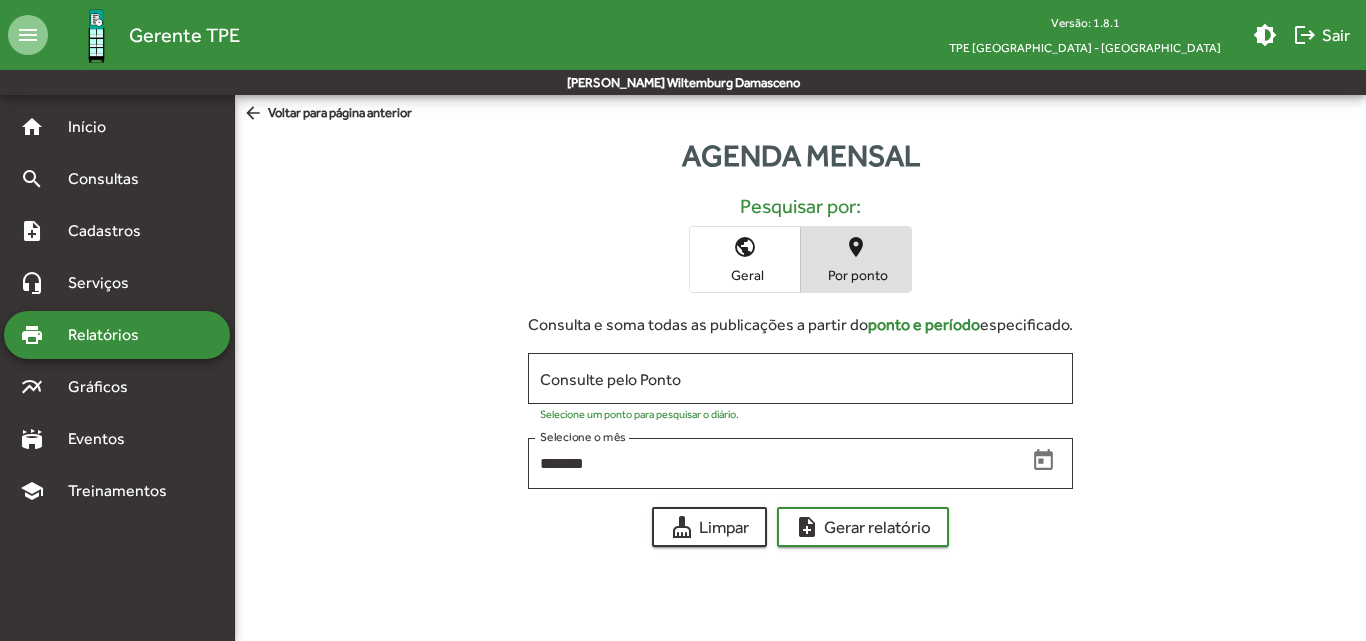 click on "Consulte pelo Ponto" at bounding box center (800, 379) 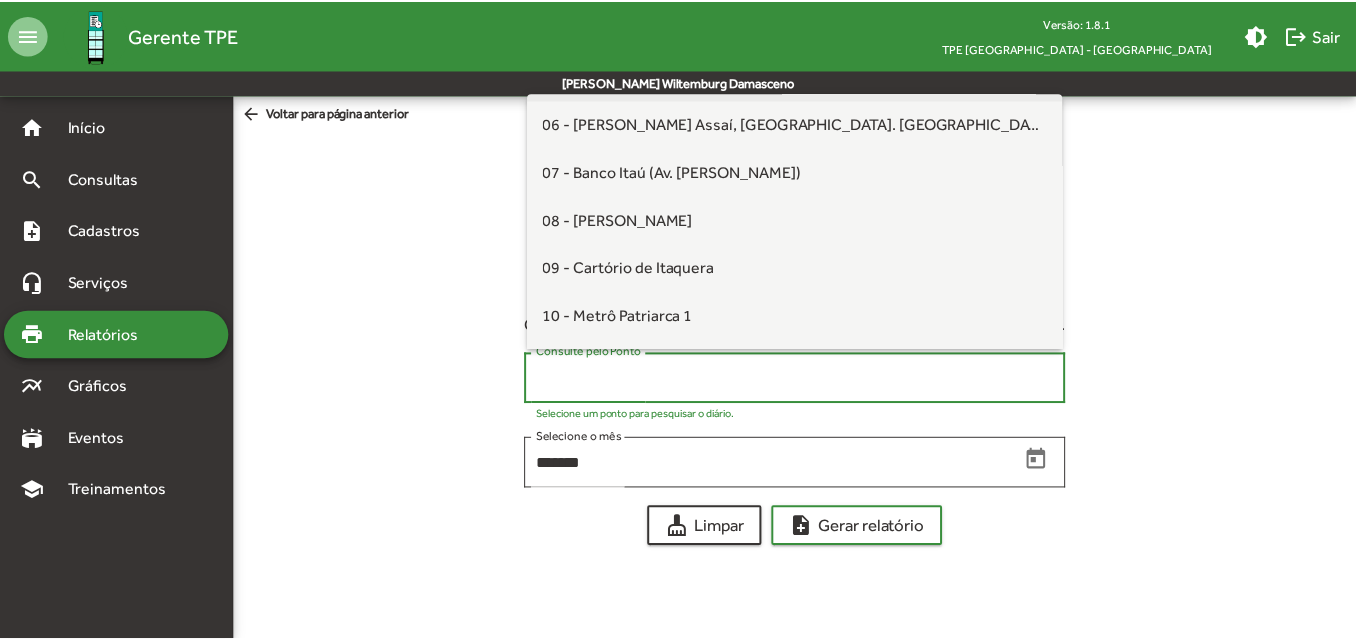 scroll, scrollTop: 200, scrollLeft: 0, axis: vertical 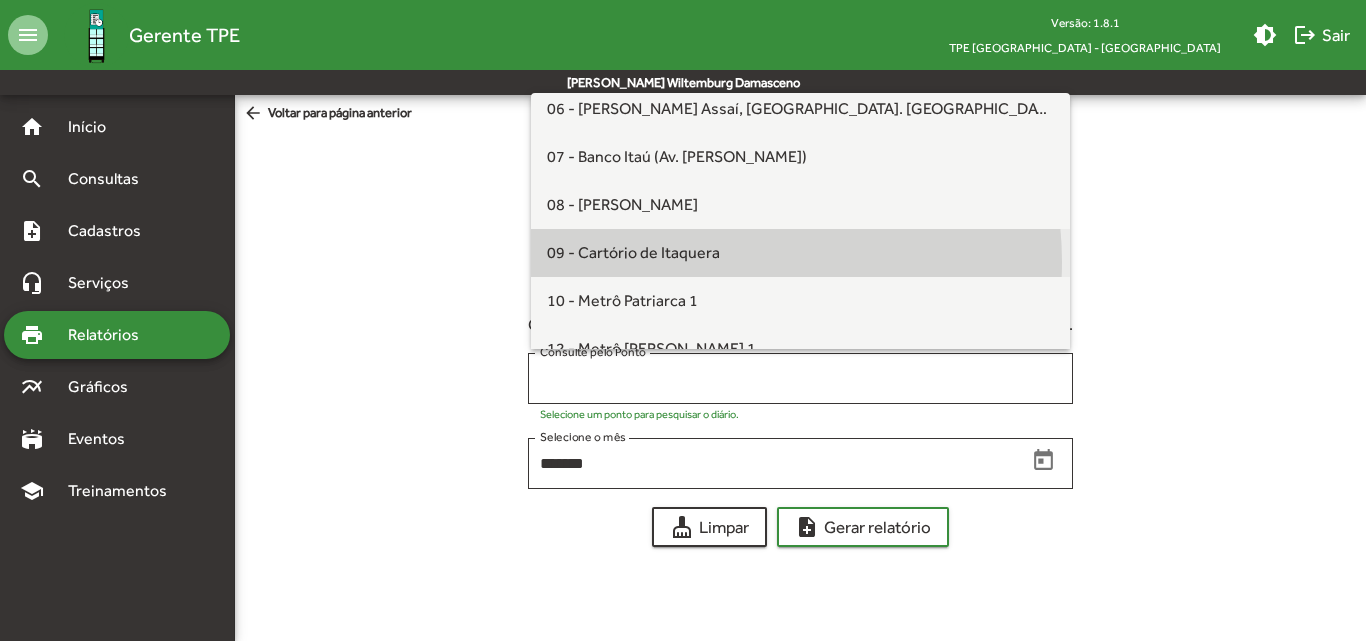 click on "09 - Cartório de Itaquera" at bounding box center [633, 252] 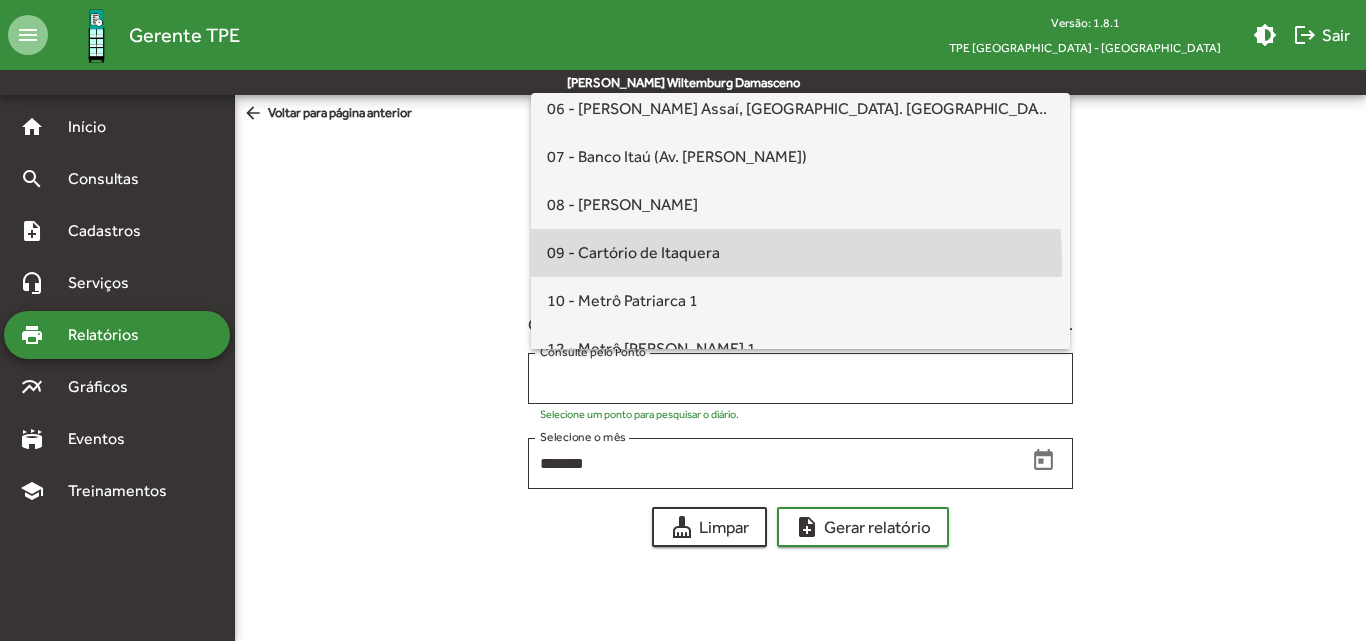 type on "**********" 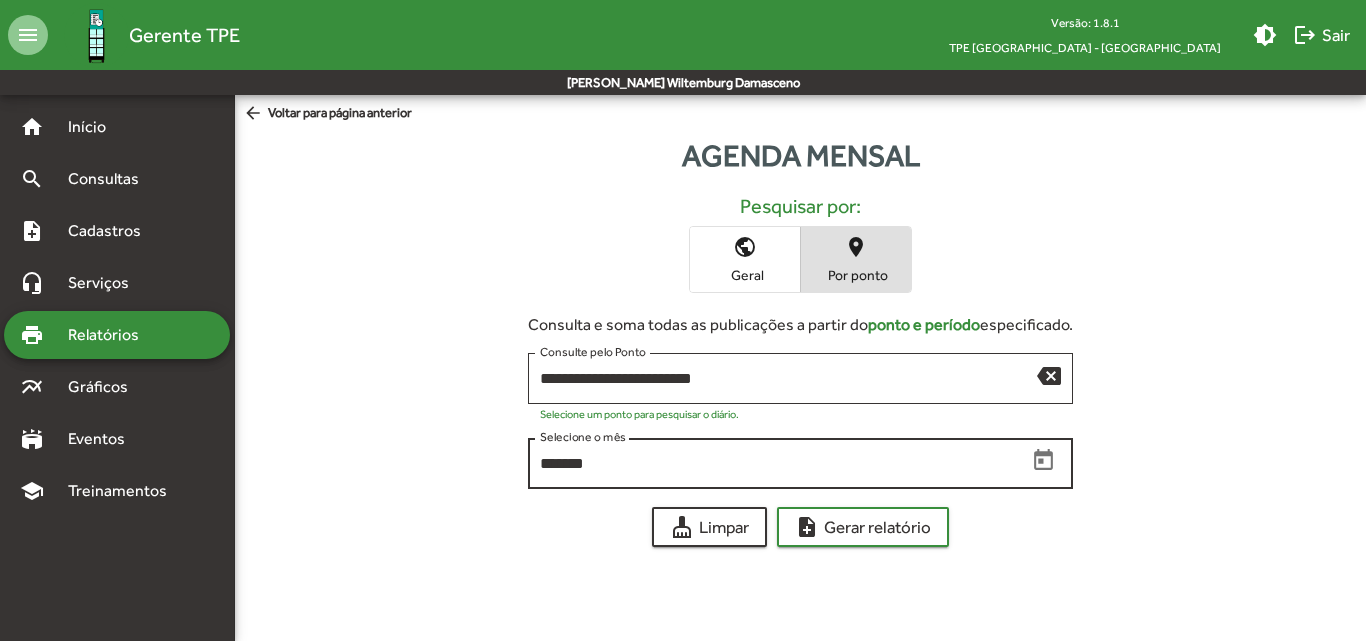 click on "******* Selecione o mês" 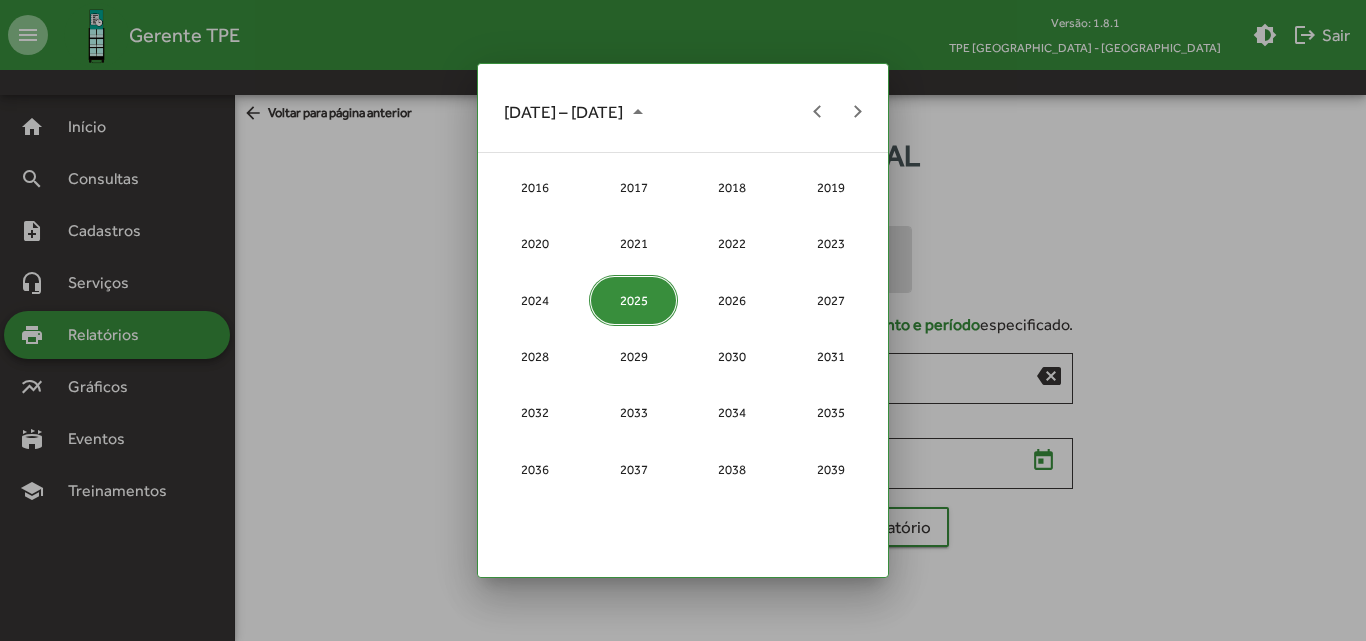 click on "2025" at bounding box center [633, 300] 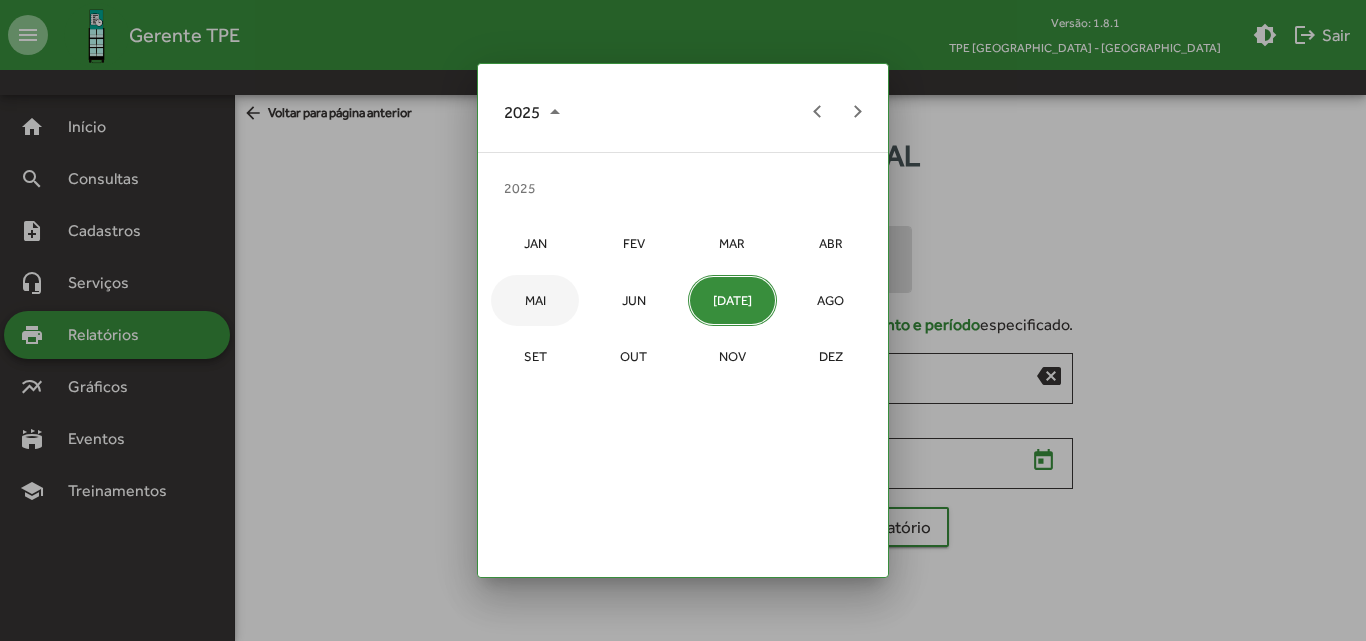 click on "MAI" at bounding box center (535, 300) 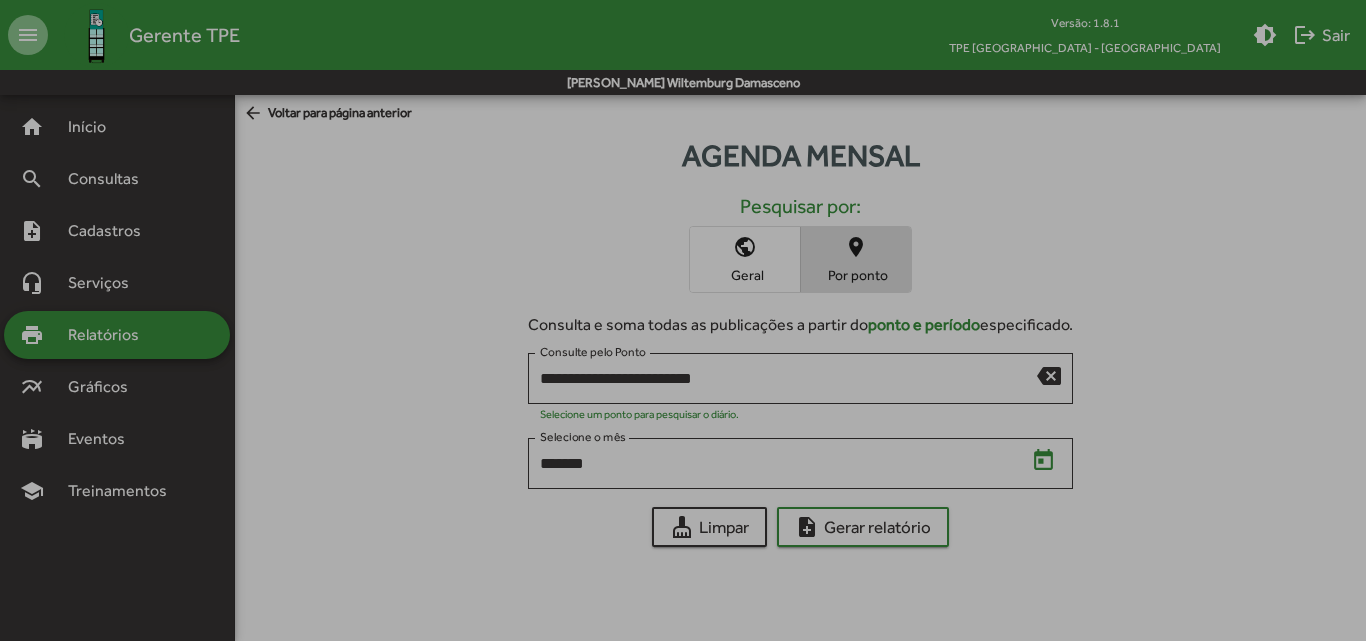 type on "*******" 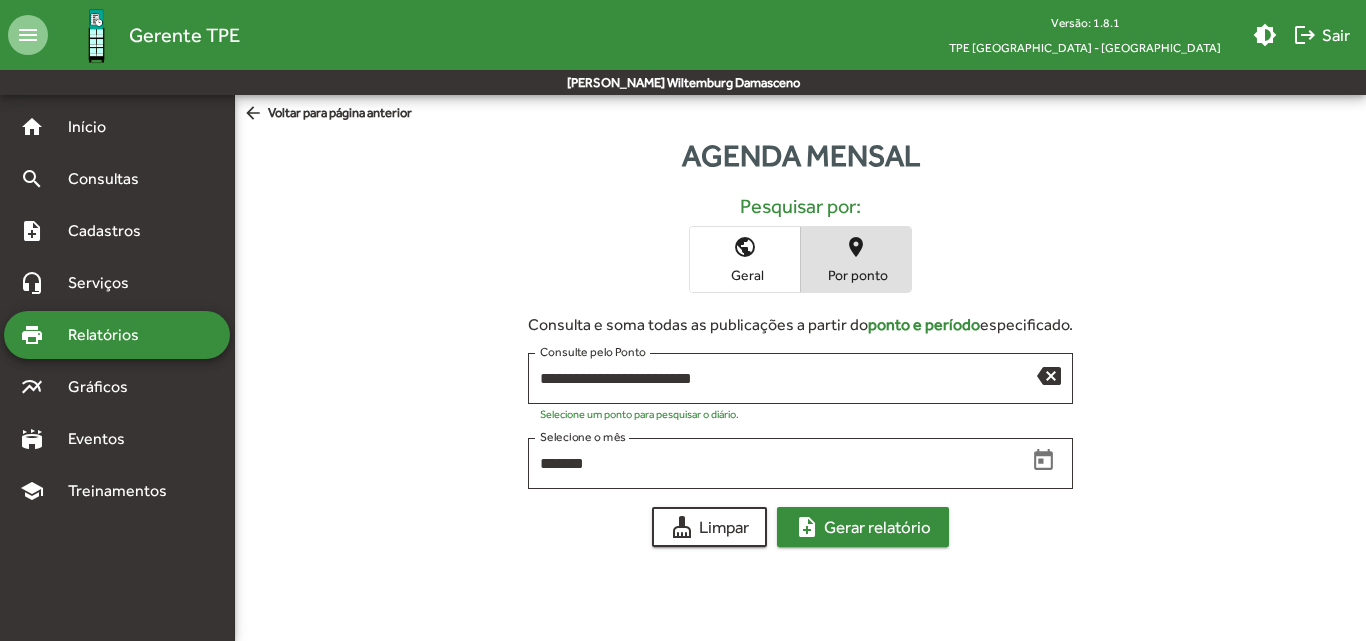 click on "note_add  Gerar relatório" 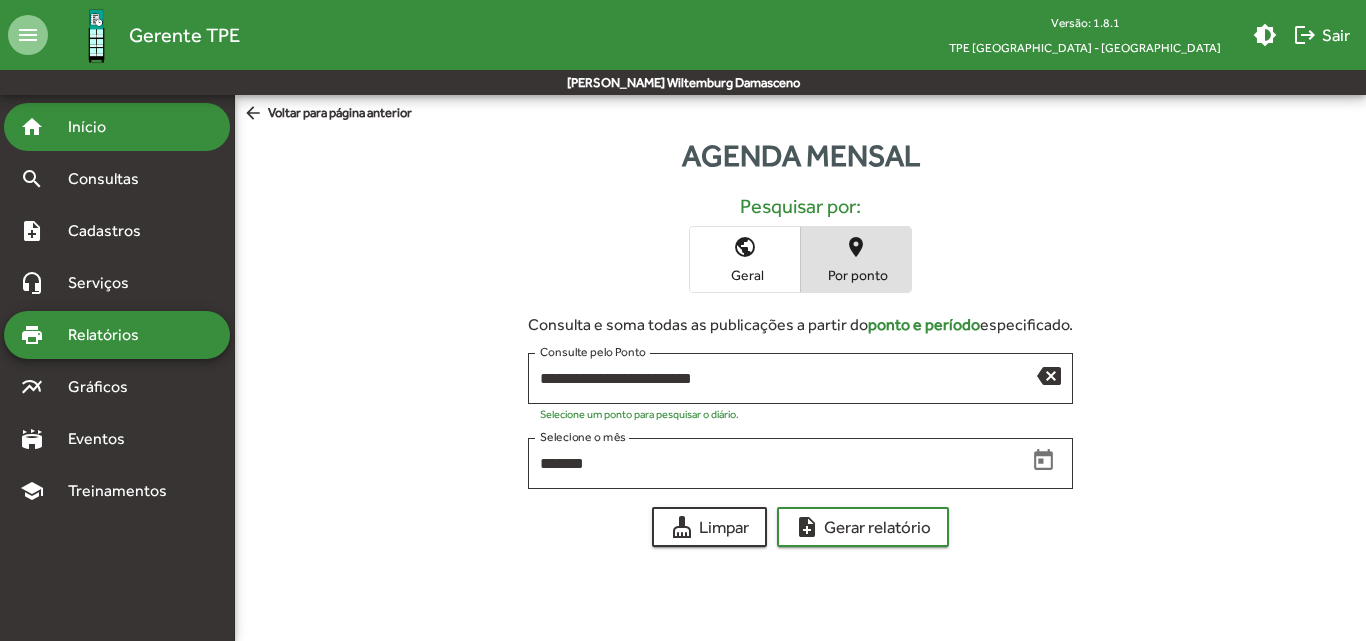 click on "Início" at bounding box center (95, 127) 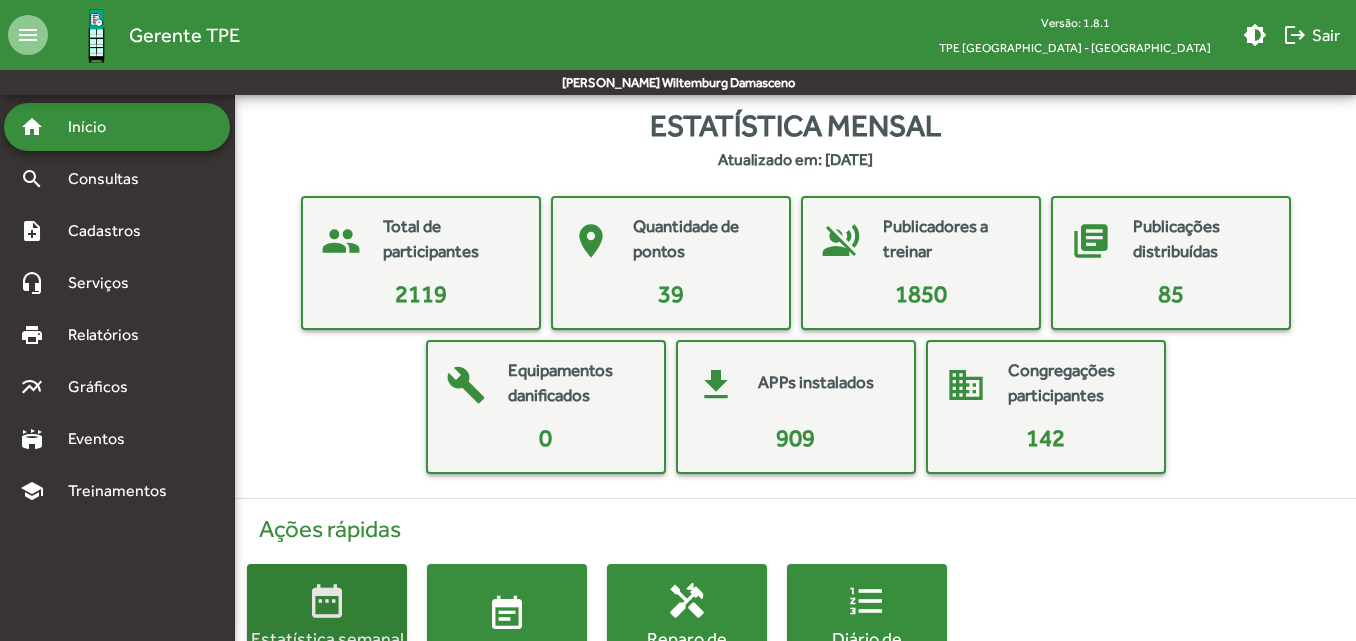 click on "date_range" 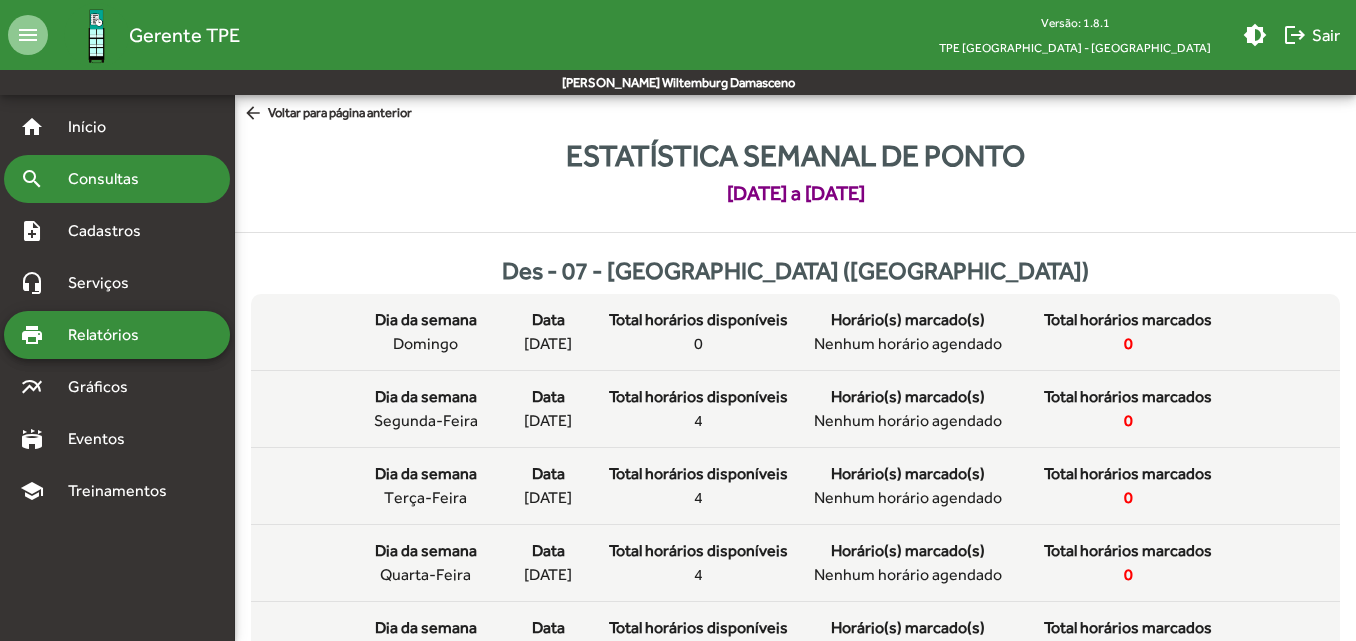 click on "search Consultas" at bounding box center [117, 179] 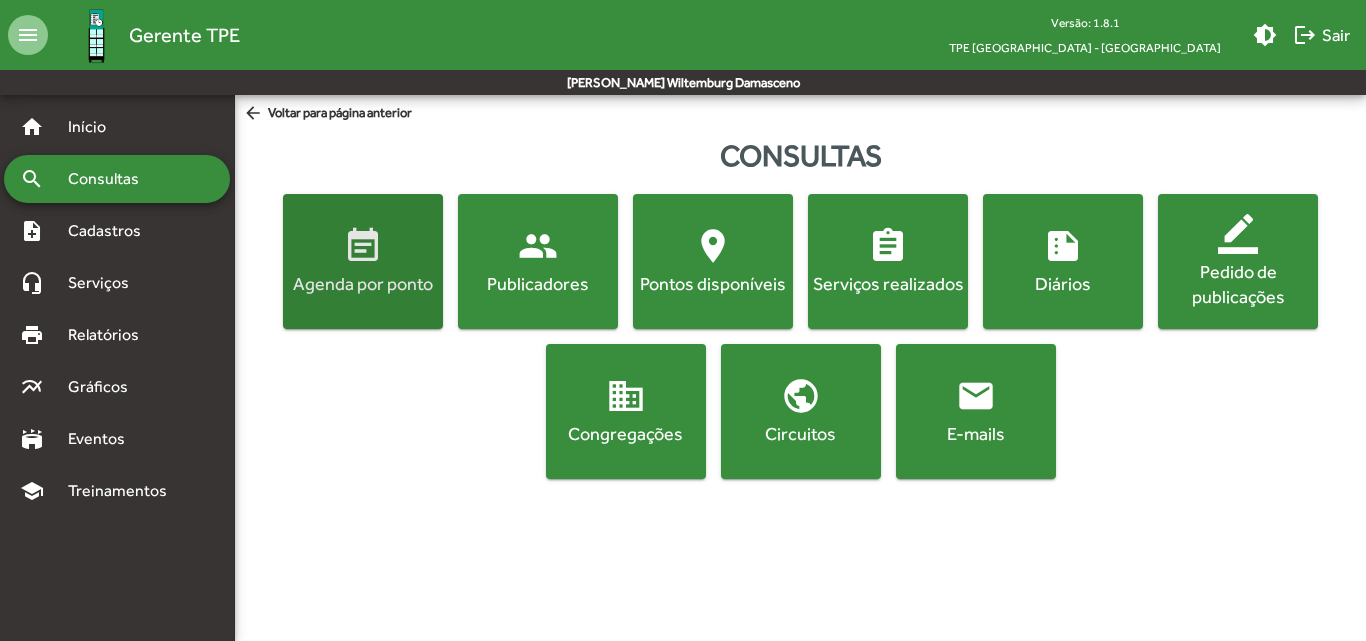 click on "event_note  Agenda por ponto" 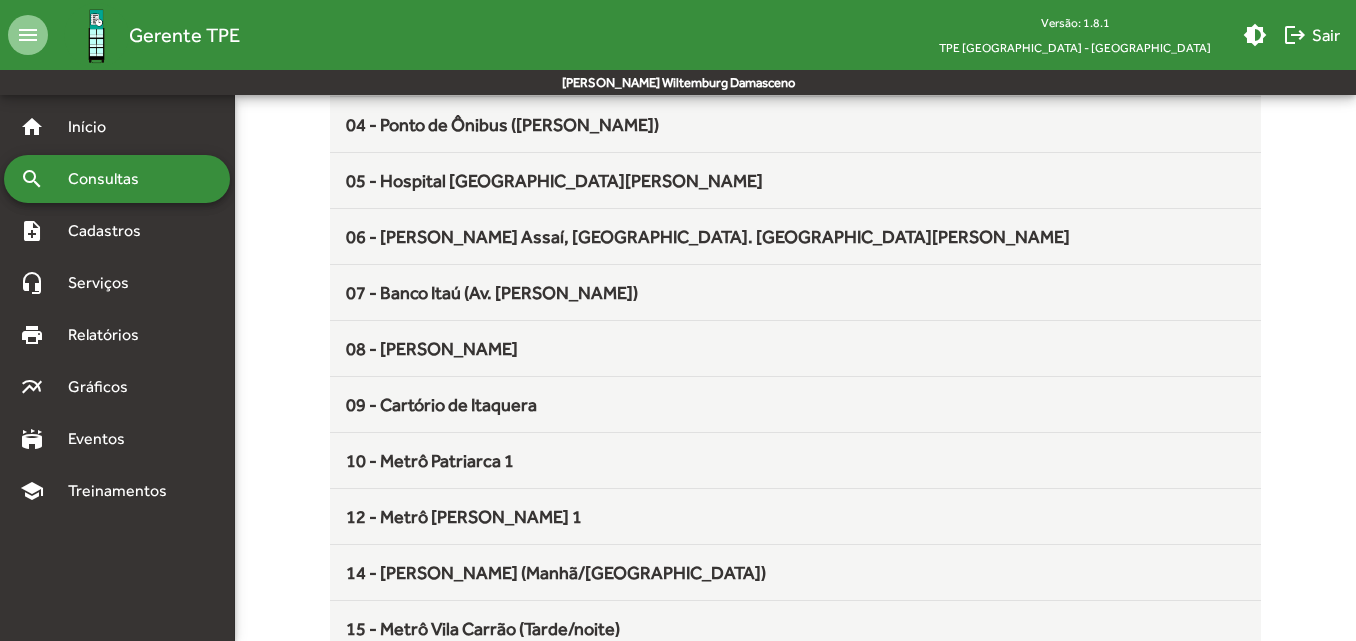 scroll, scrollTop: 400, scrollLeft: 0, axis: vertical 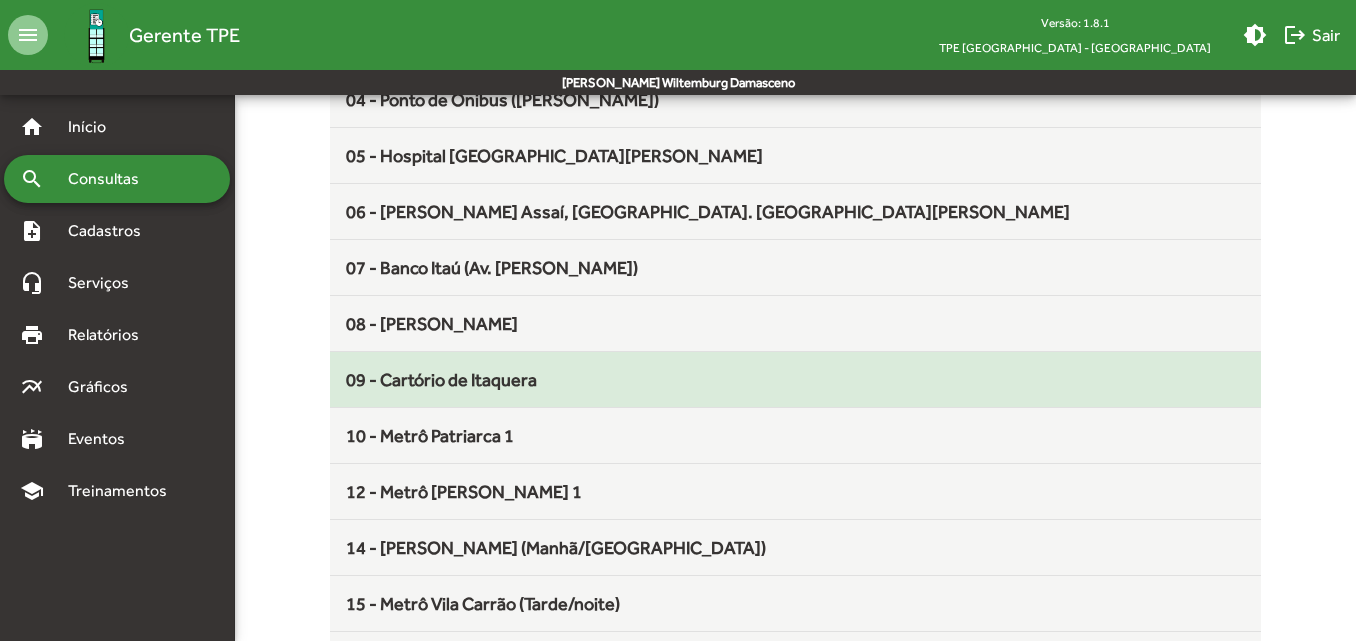 click on "09 - Cartório de Itaquera" 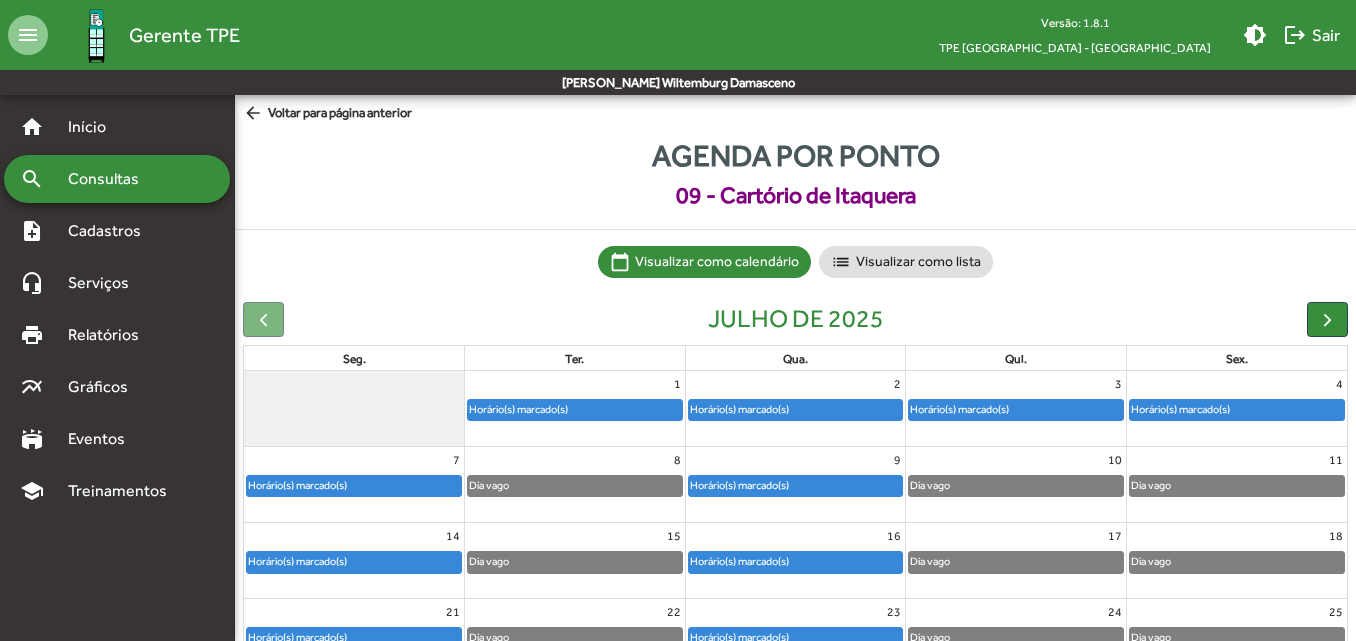 click on "arrow_back" 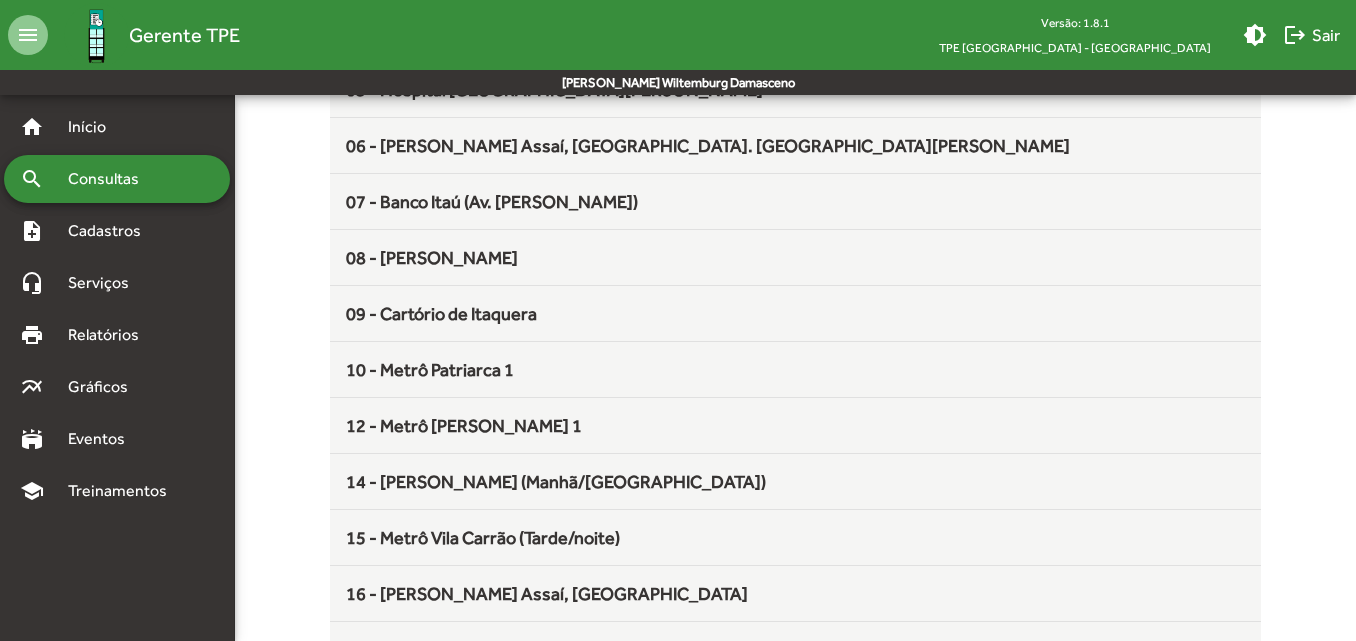 scroll, scrollTop: 500, scrollLeft: 0, axis: vertical 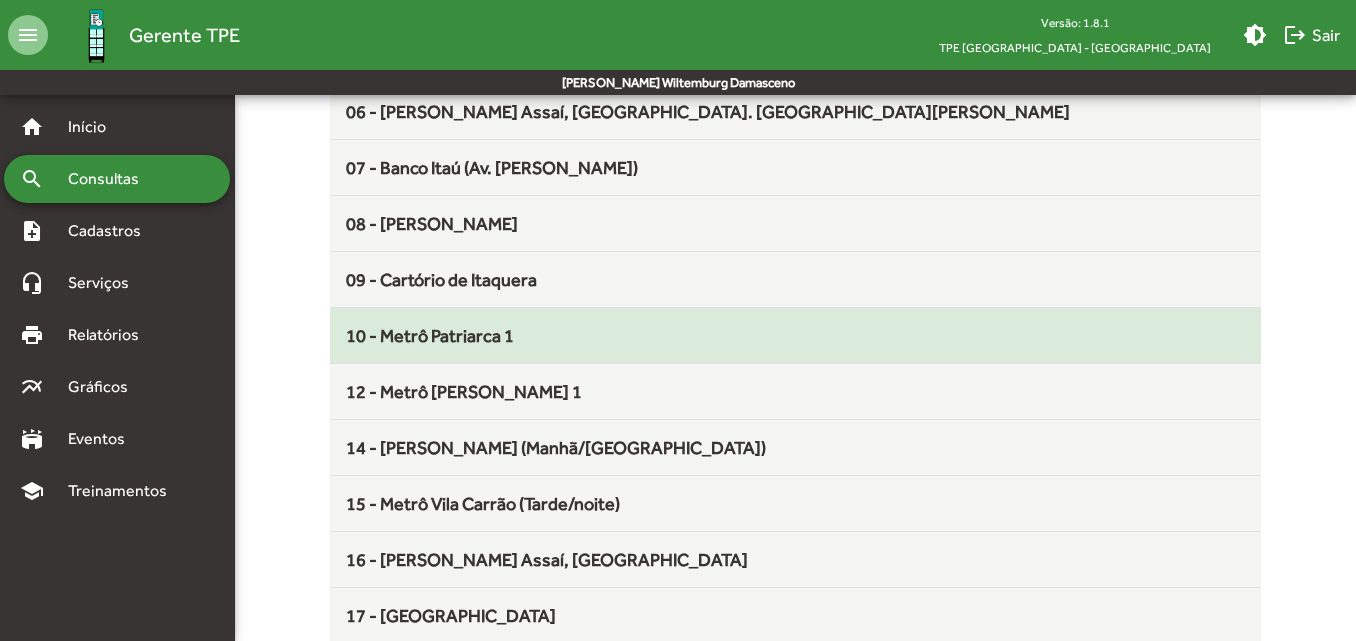 click on "10 - Metrô Patriarca 1" 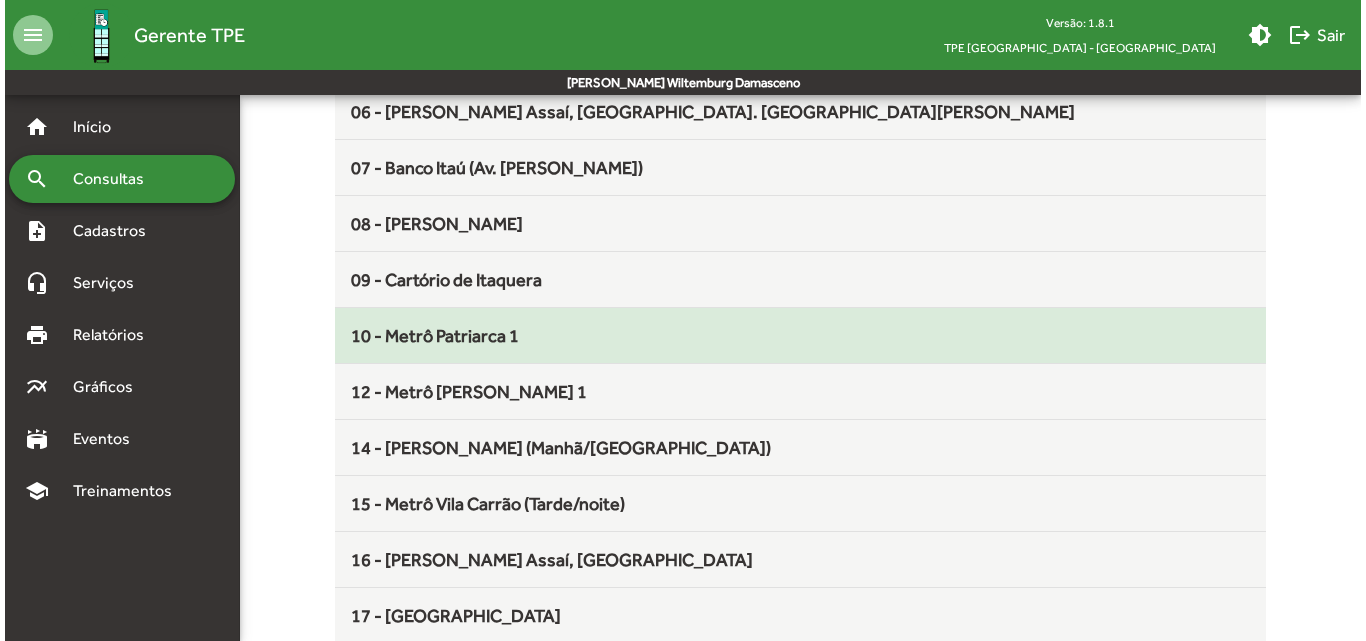 scroll, scrollTop: 0, scrollLeft: 0, axis: both 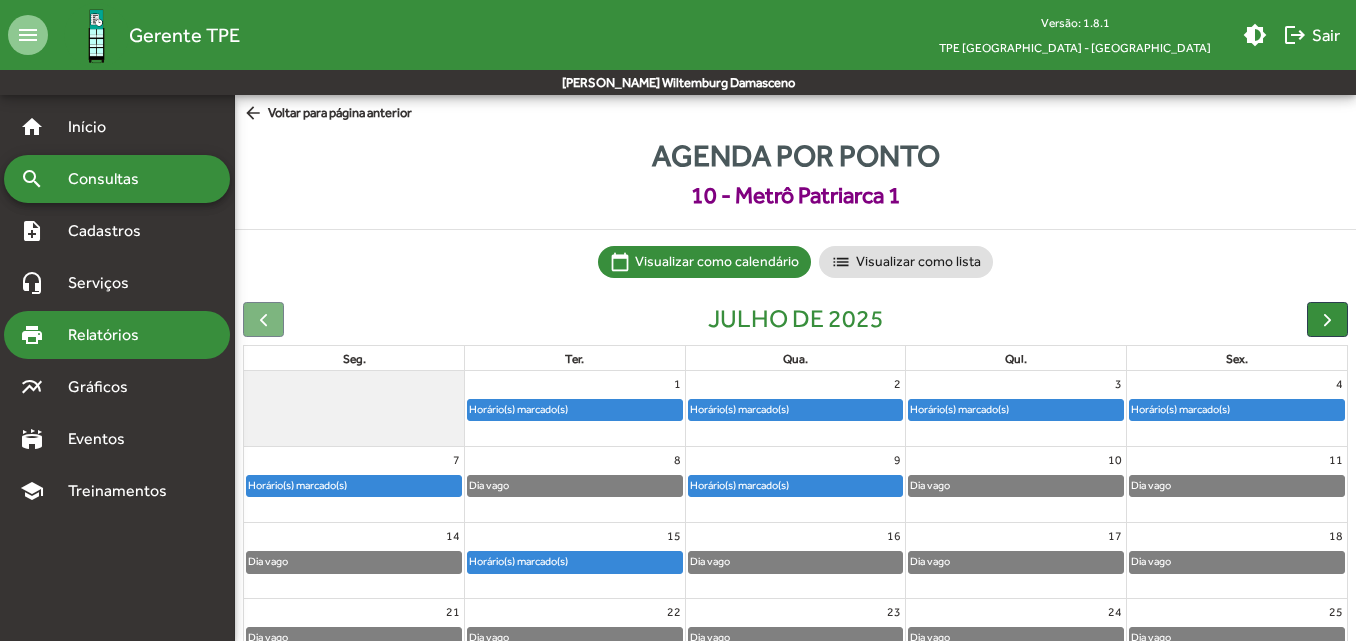 click on "print Relatórios" at bounding box center [117, 335] 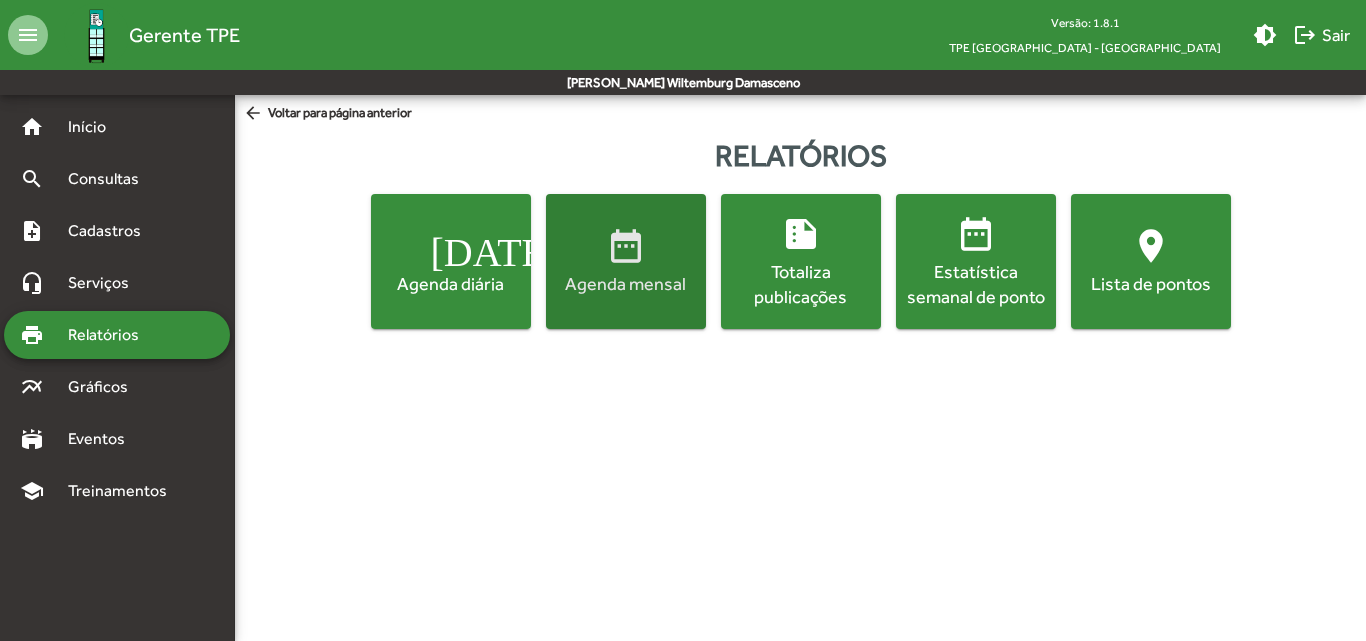 click on "Agenda mensal" 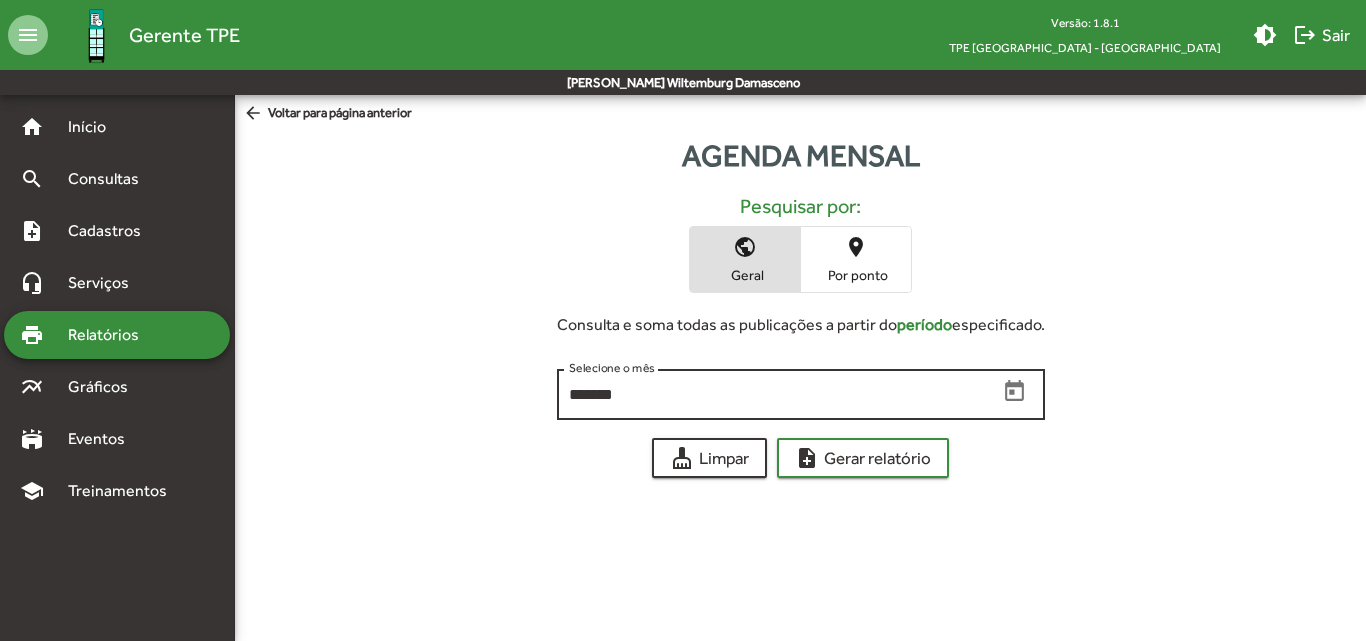 click on "*******" at bounding box center [783, 395] 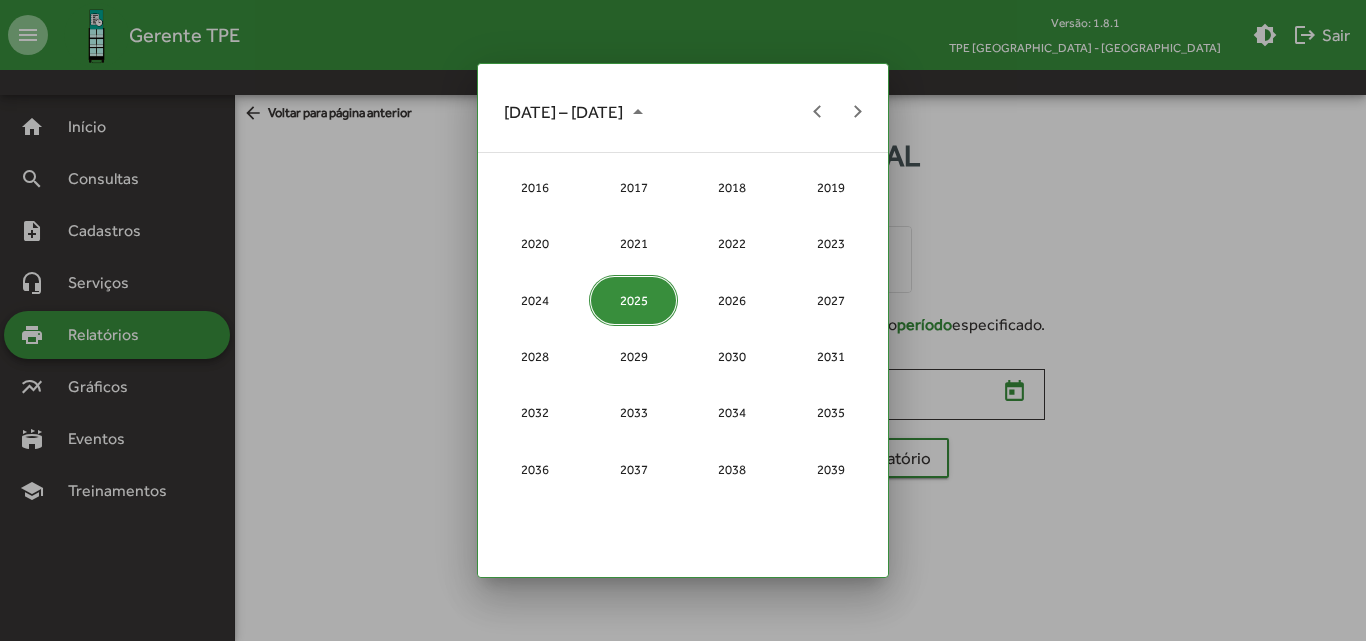 click on "2025" at bounding box center (633, 300) 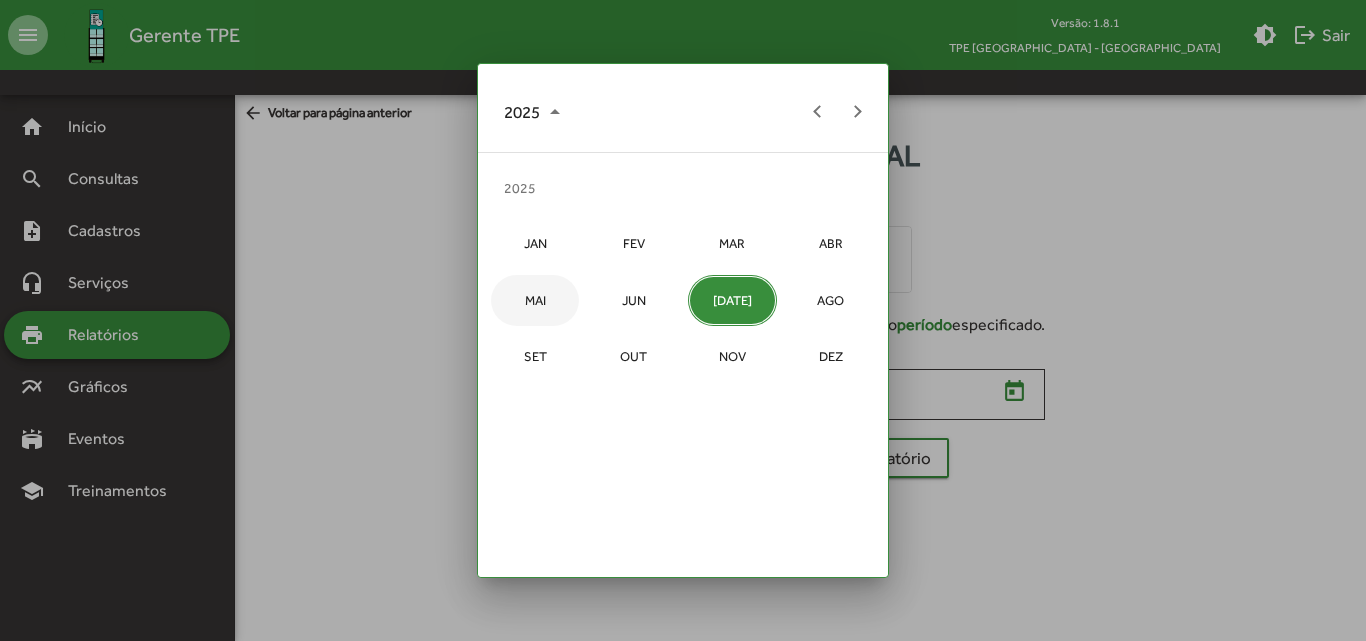 click on "MAI" at bounding box center [535, 300] 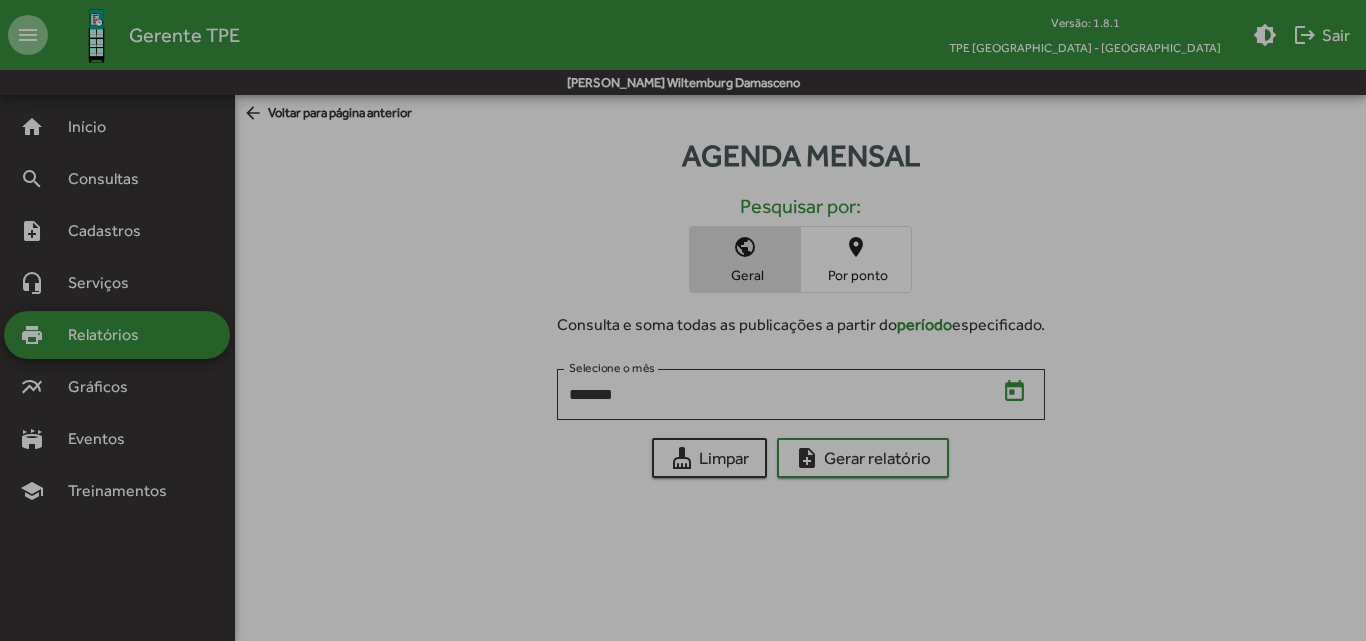 type on "*******" 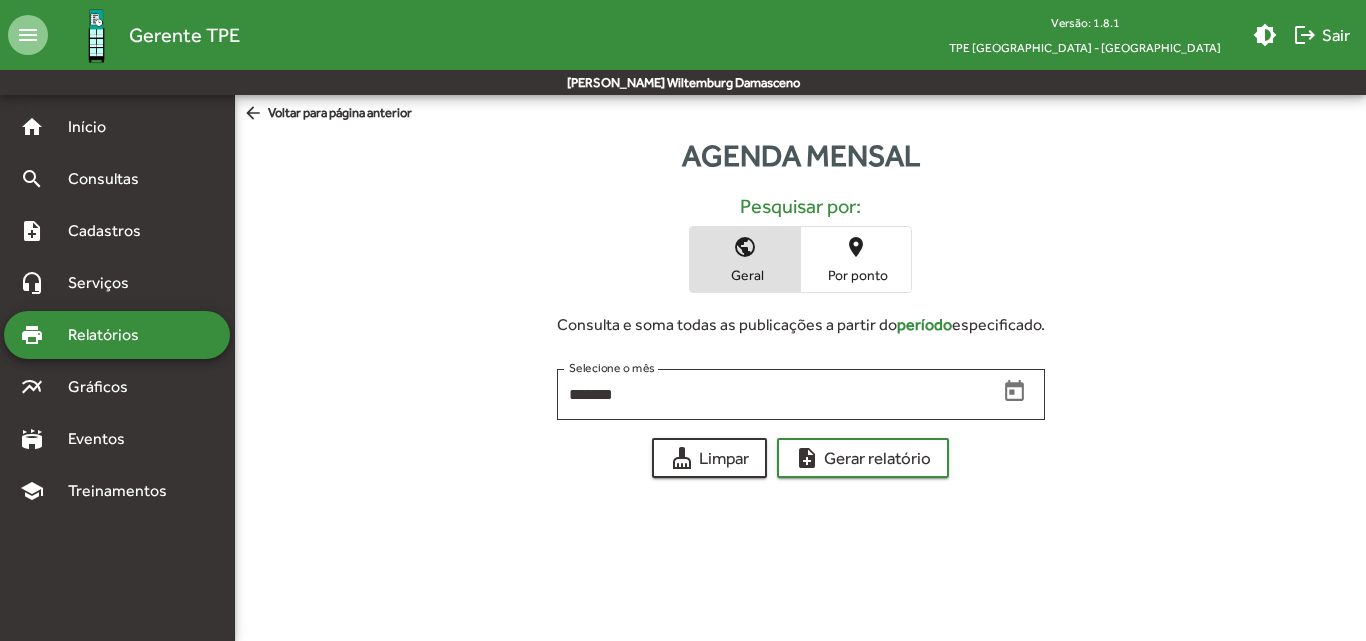 click on "Por ponto" at bounding box center [856, 275] 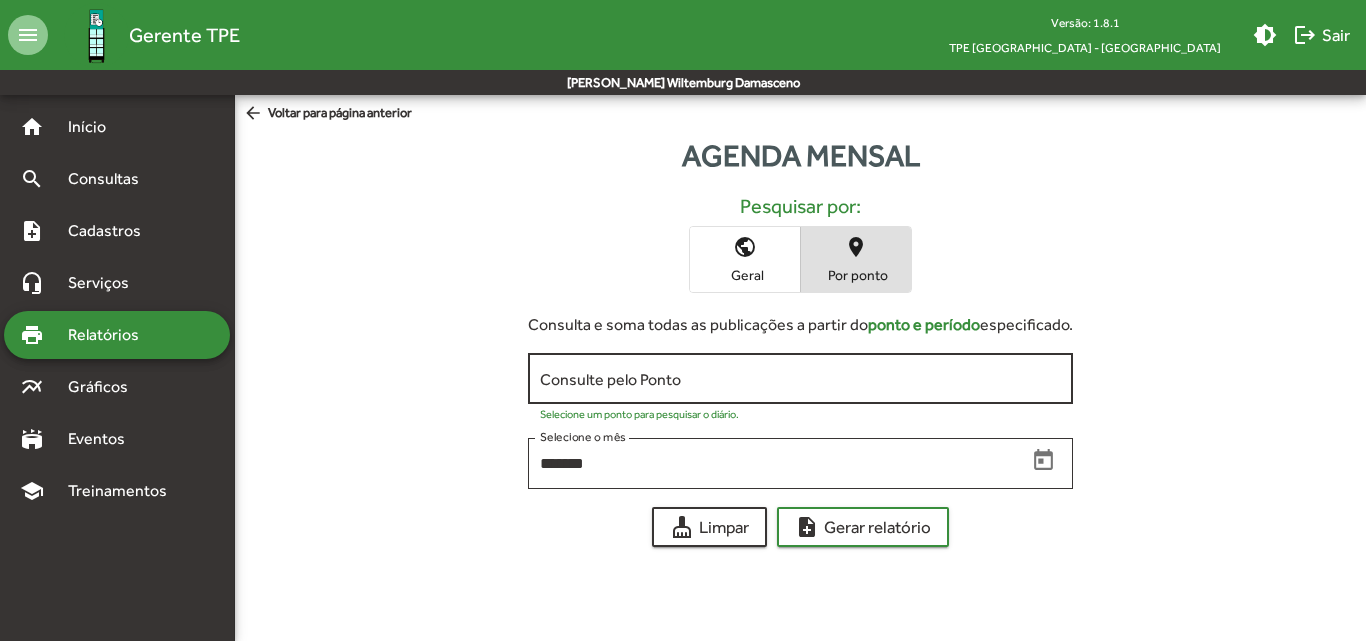 click on "Consulte pelo Ponto" at bounding box center [800, 379] 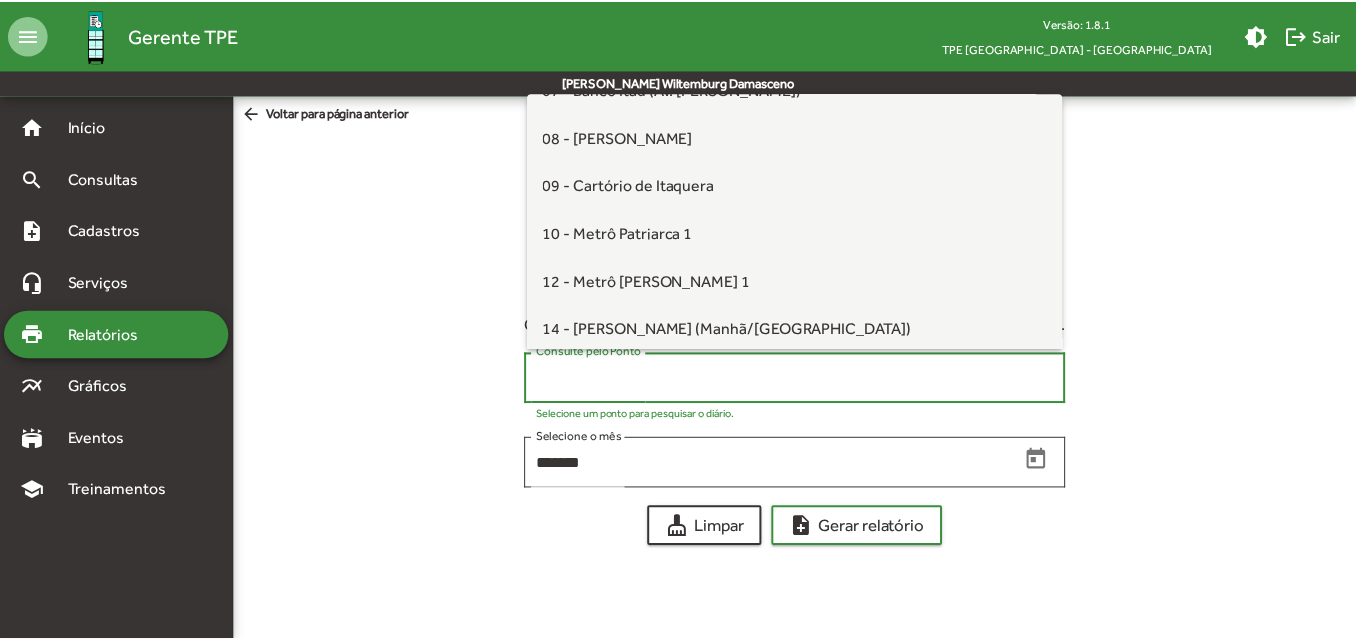scroll, scrollTop: 300, scrollLeft: 0, axis: vertical 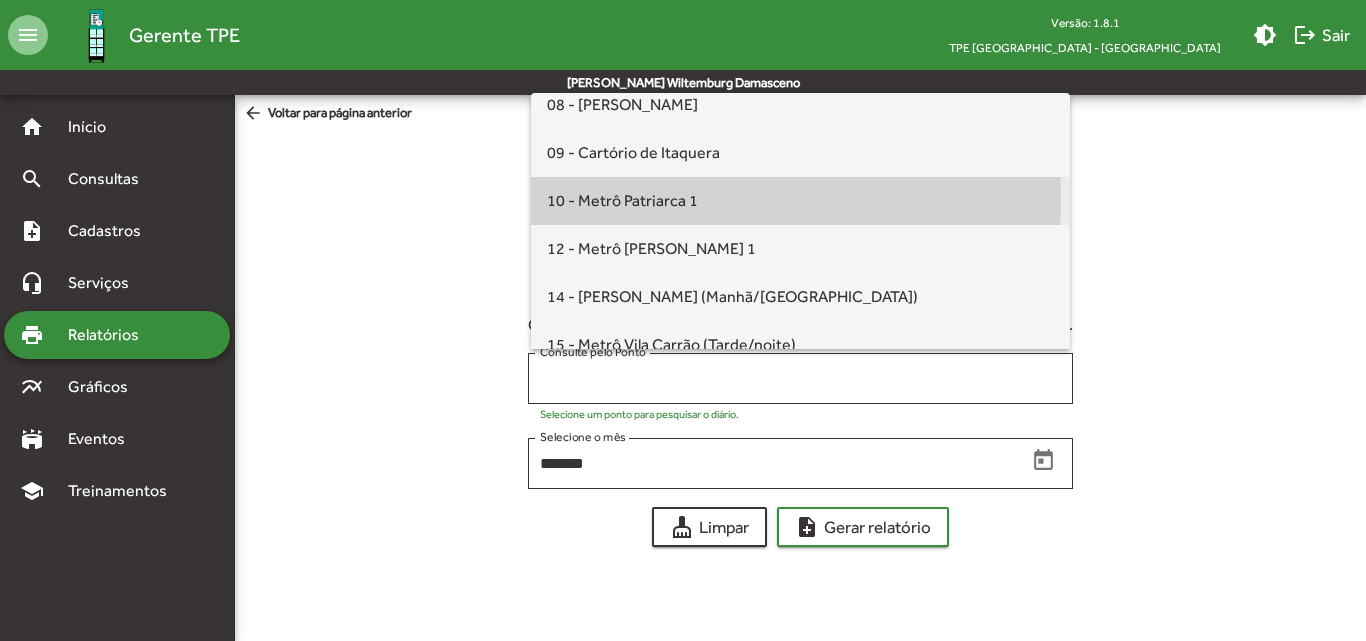 click on "10 - Metrô Patriarca 1" at bounding box center (622, 200) 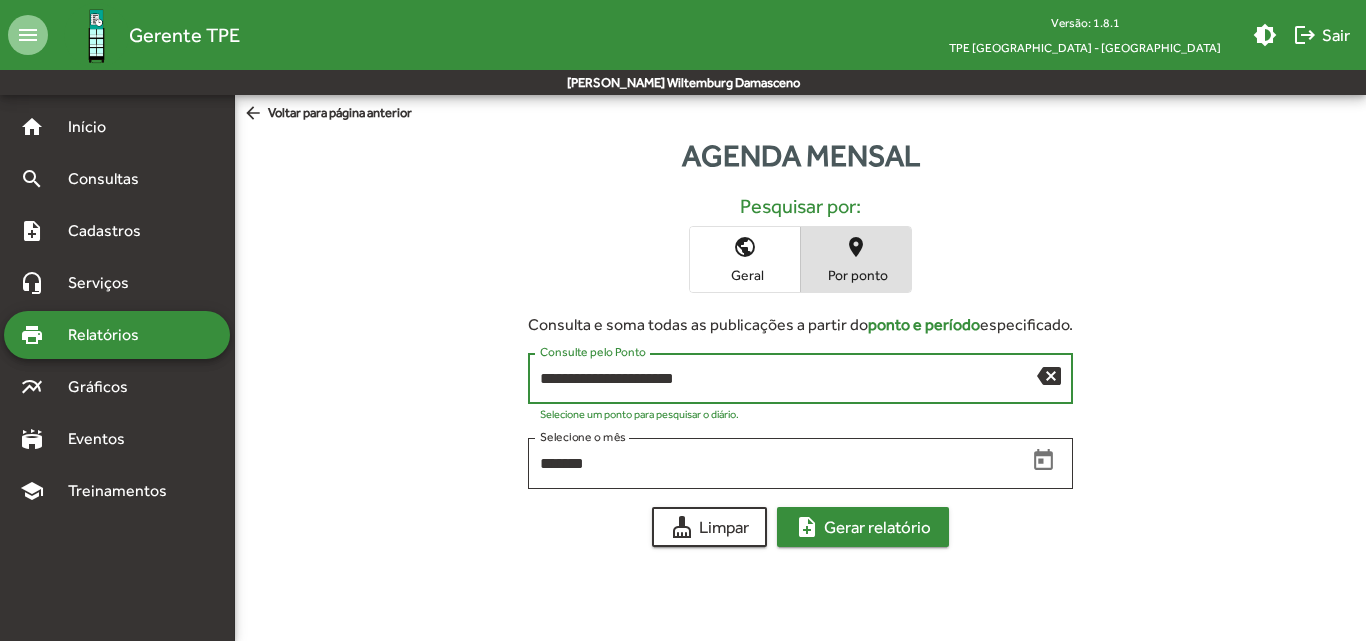 click on "note_add  Gerar relatório" 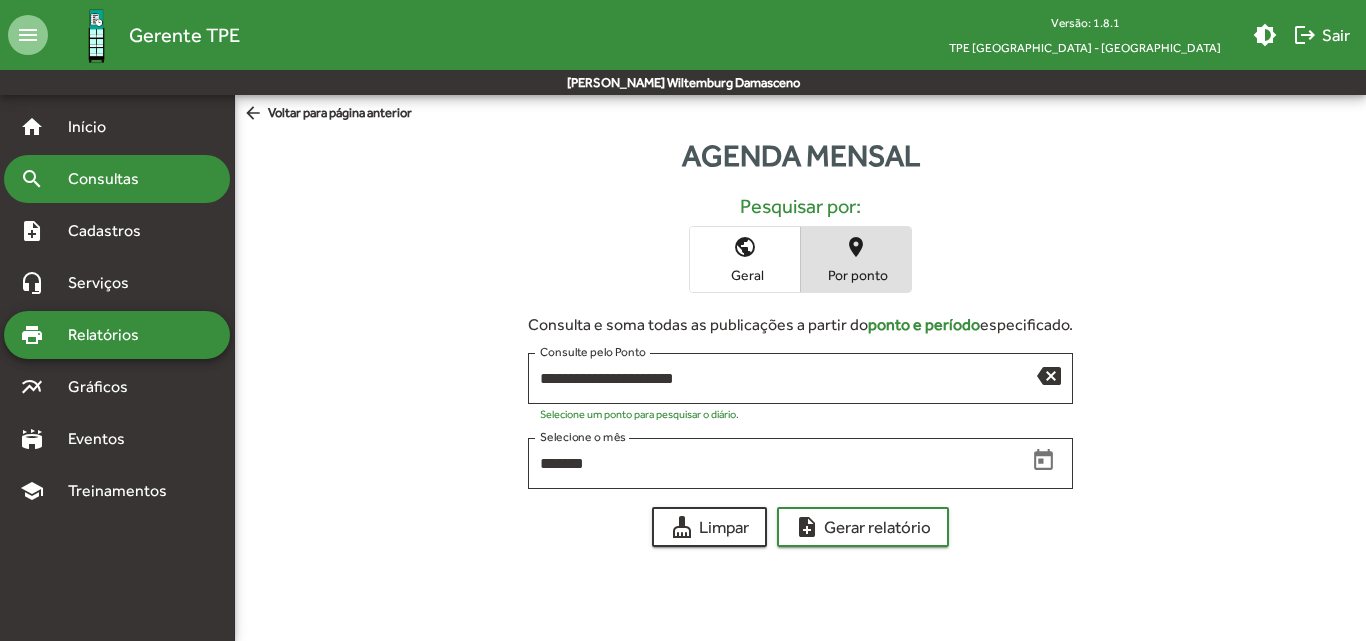 click on "Consultas" at bounding box center (110, 179) 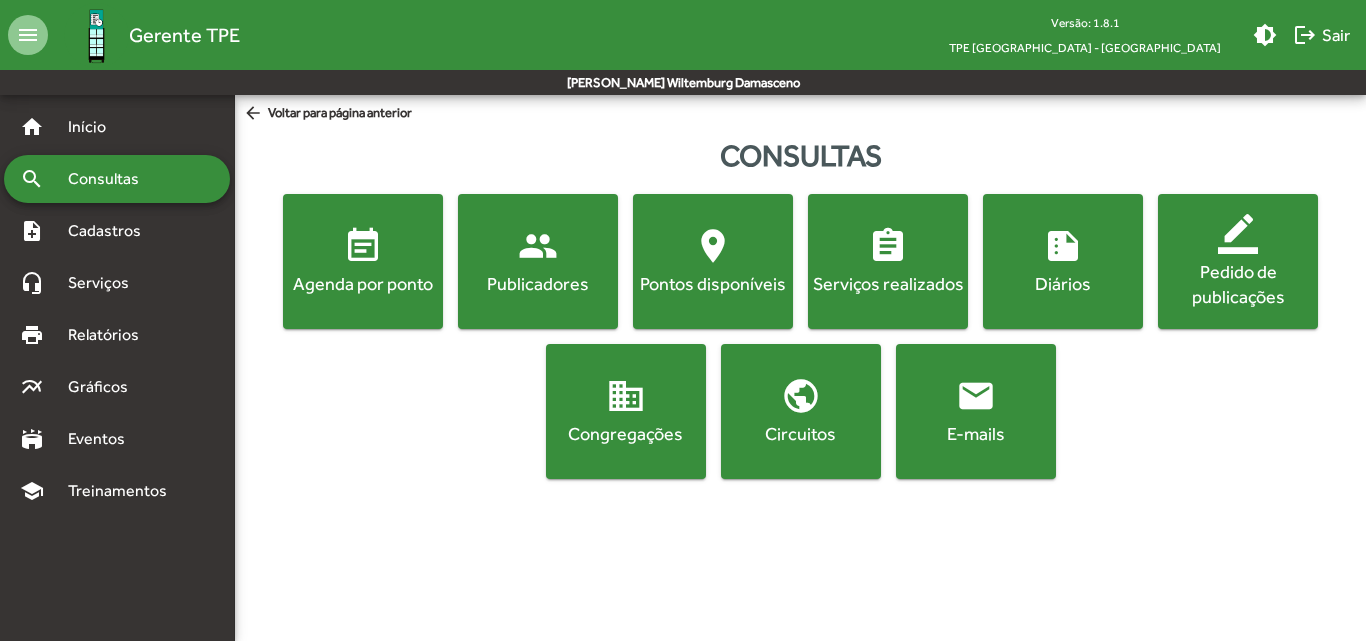 click on "event_note  Agenda por ponto" 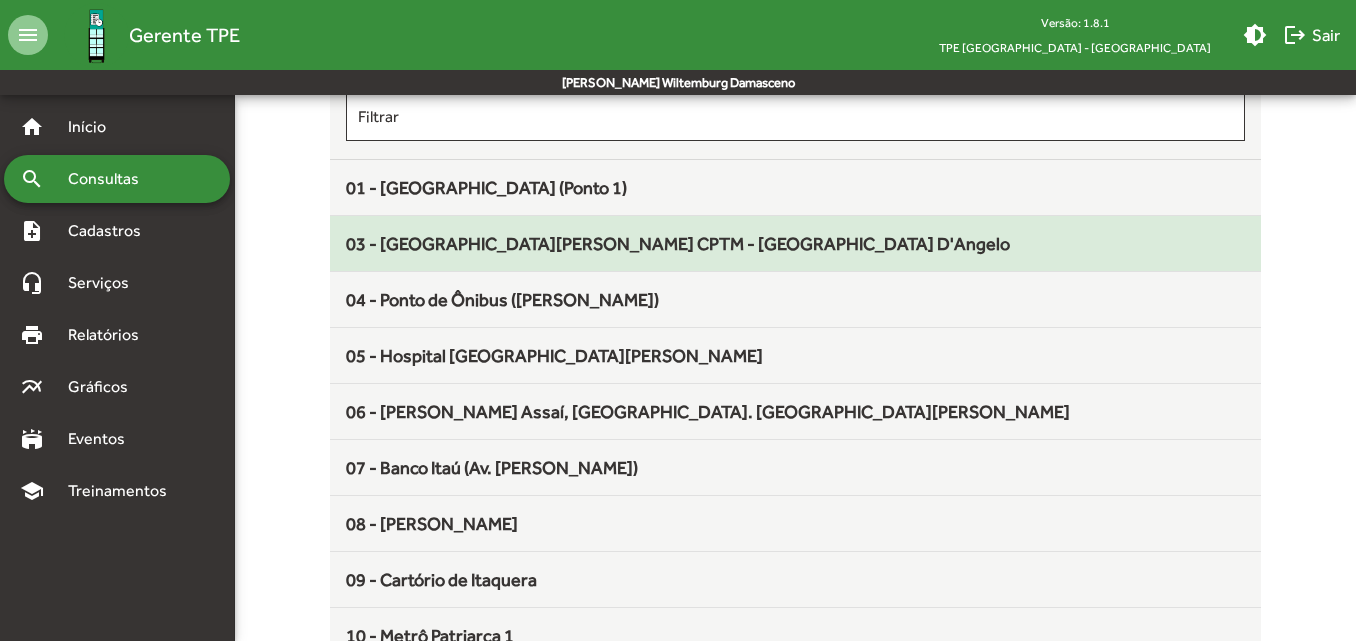 scroll, scrollTop: 300, scrollLeft: 0, axis: vertical 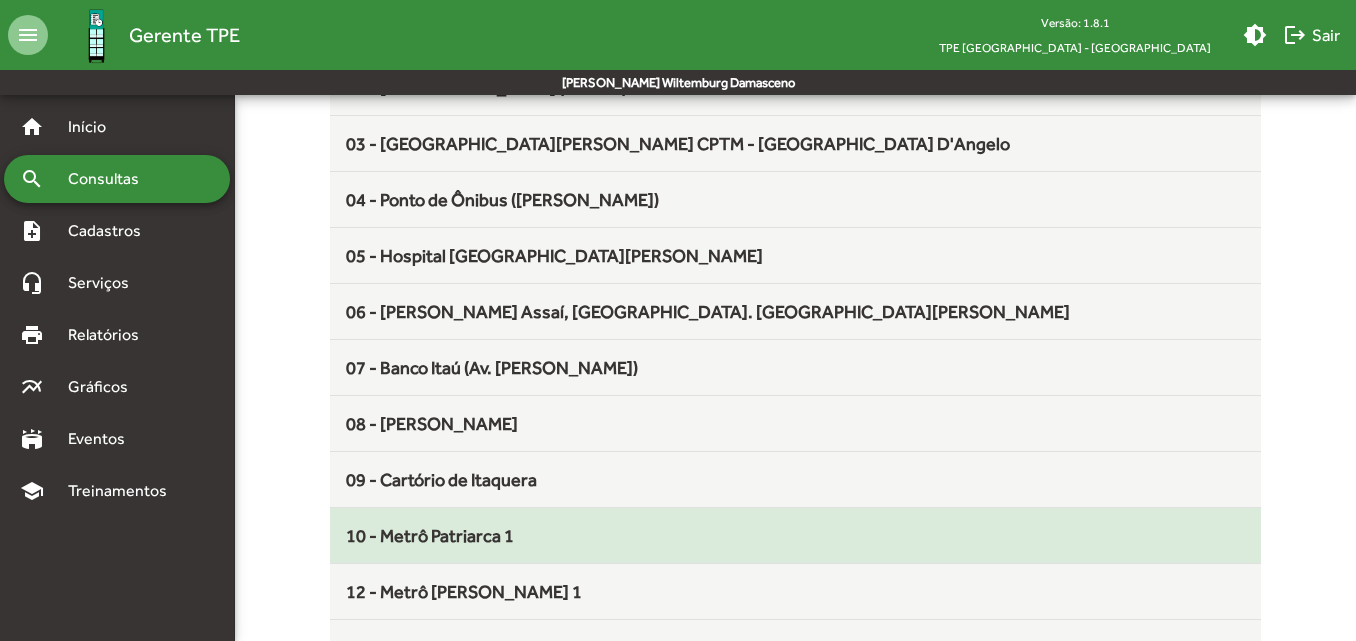 click on "10 - Metrô Patriarca 1" 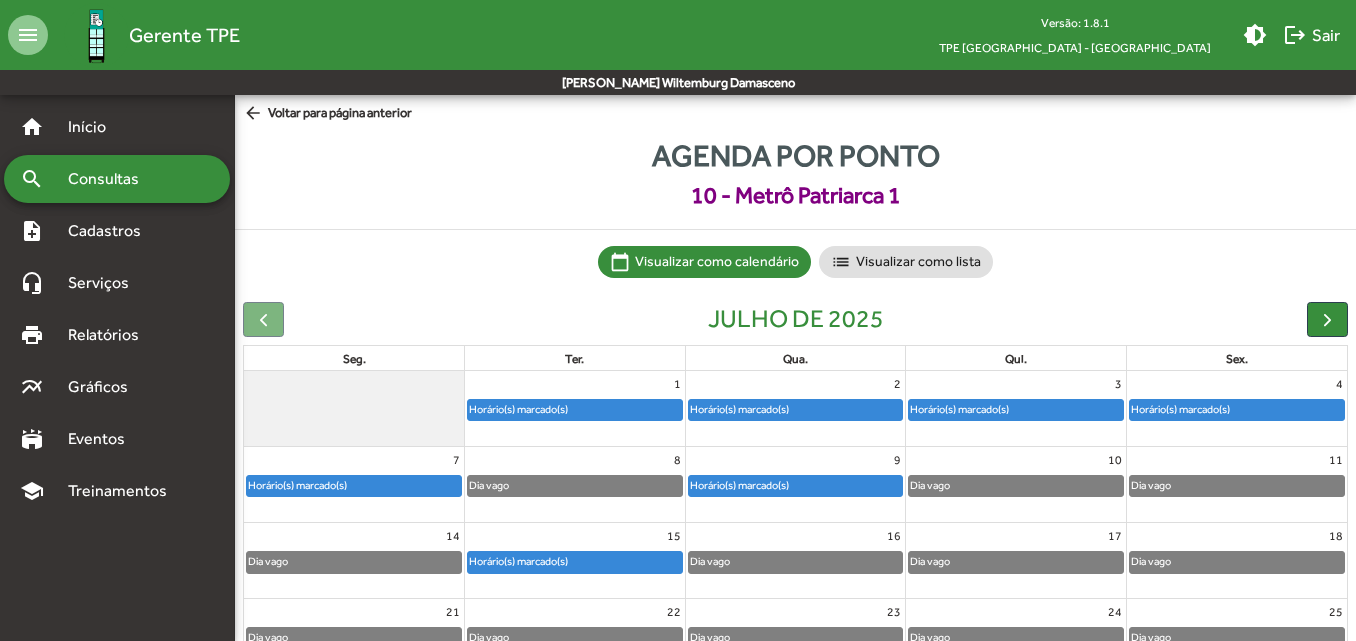 scroll, scrollTop: 100, scrollLeft: 0, axis: vertical 